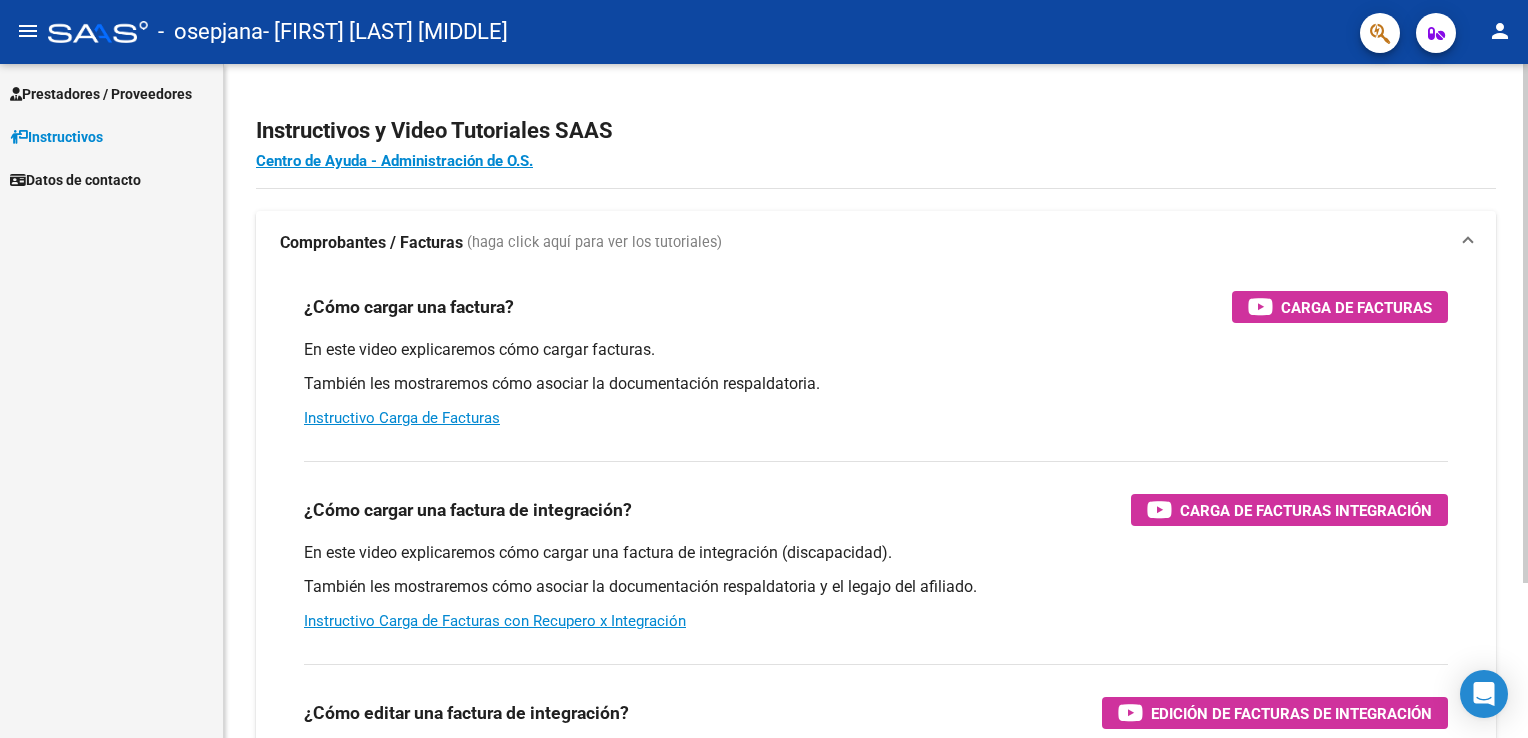 scroll, scrollTop: 0, scrollLeft: 0, axis: both 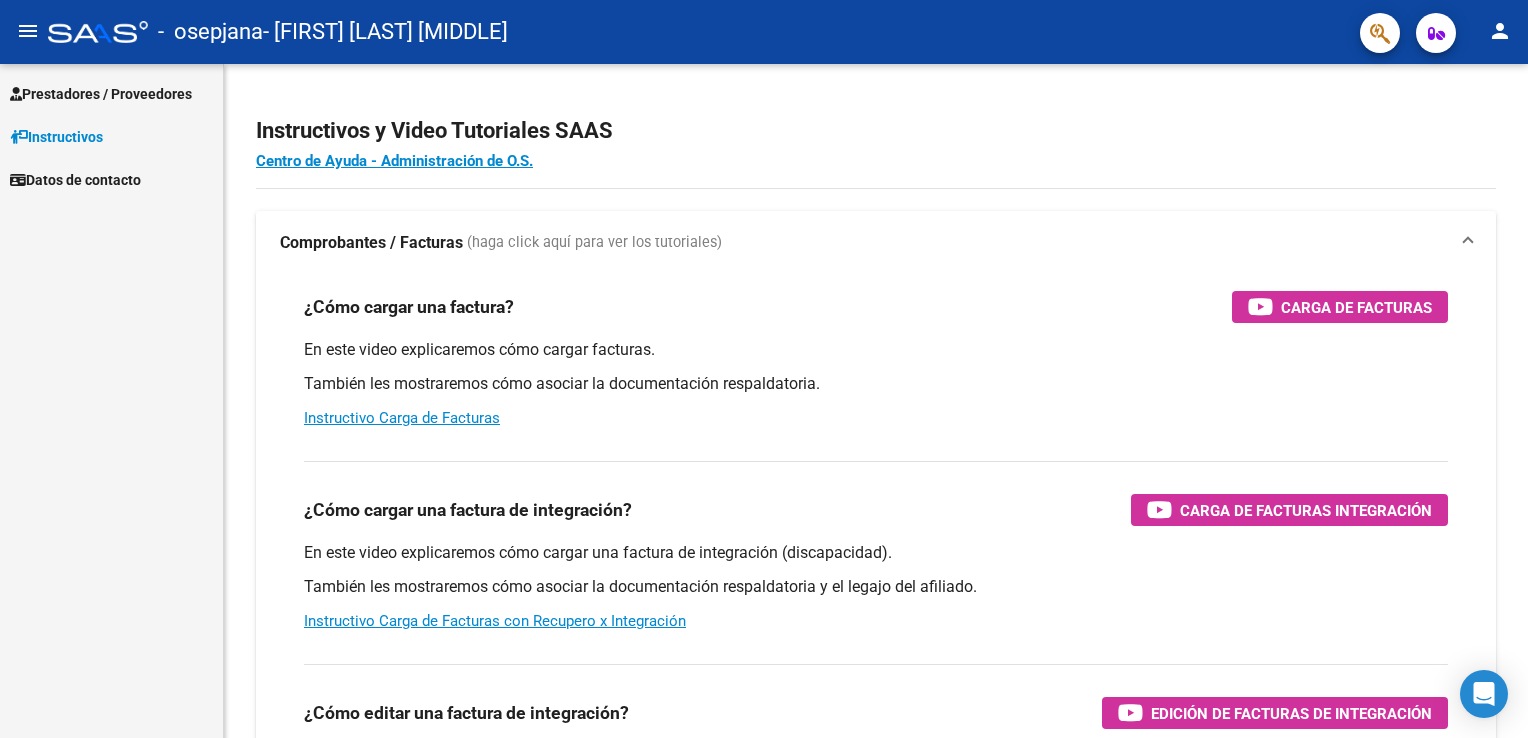 click on "Prestadores / Proveedores" at bounding box center [101, 94] 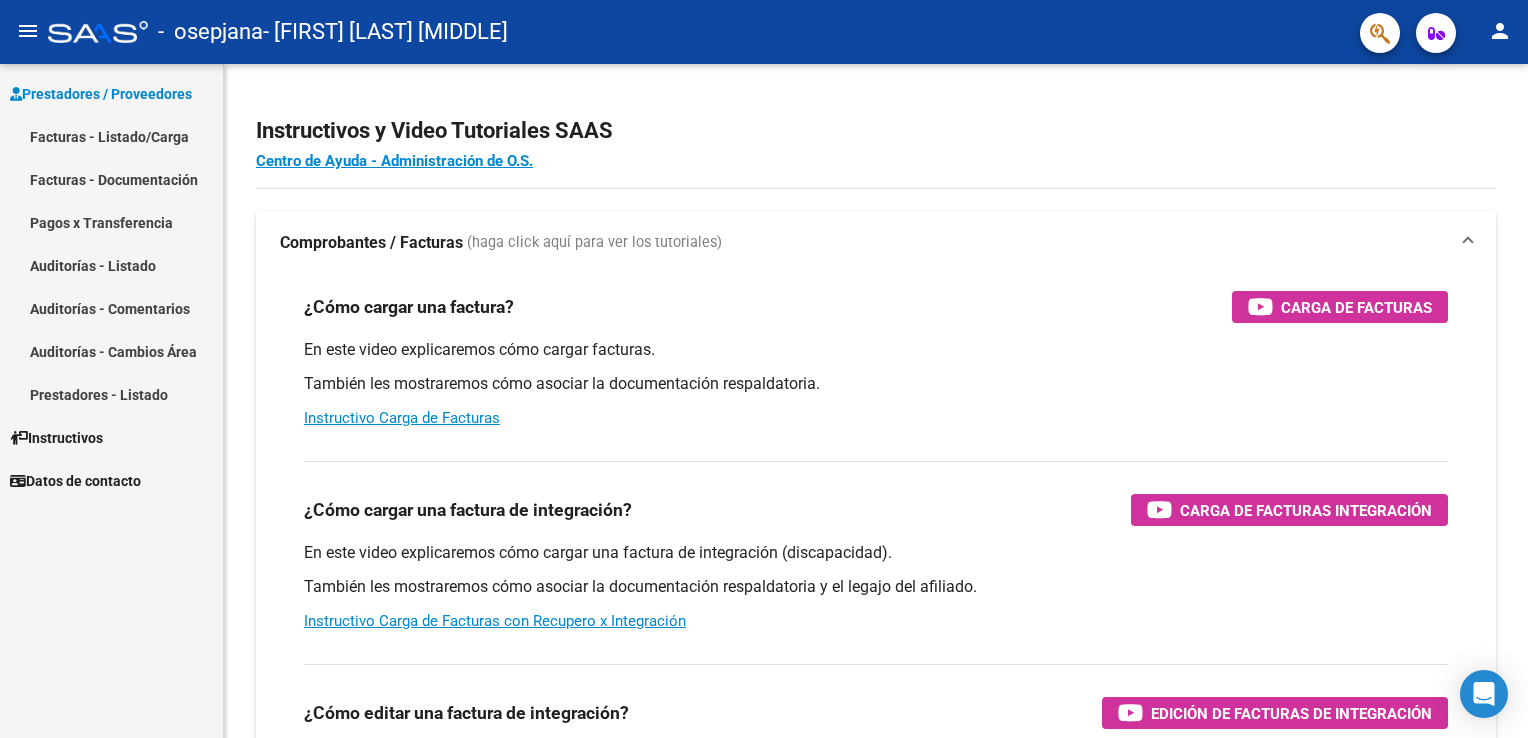 click on "Pagos x Transferencia" at bounding box center (111, 222) 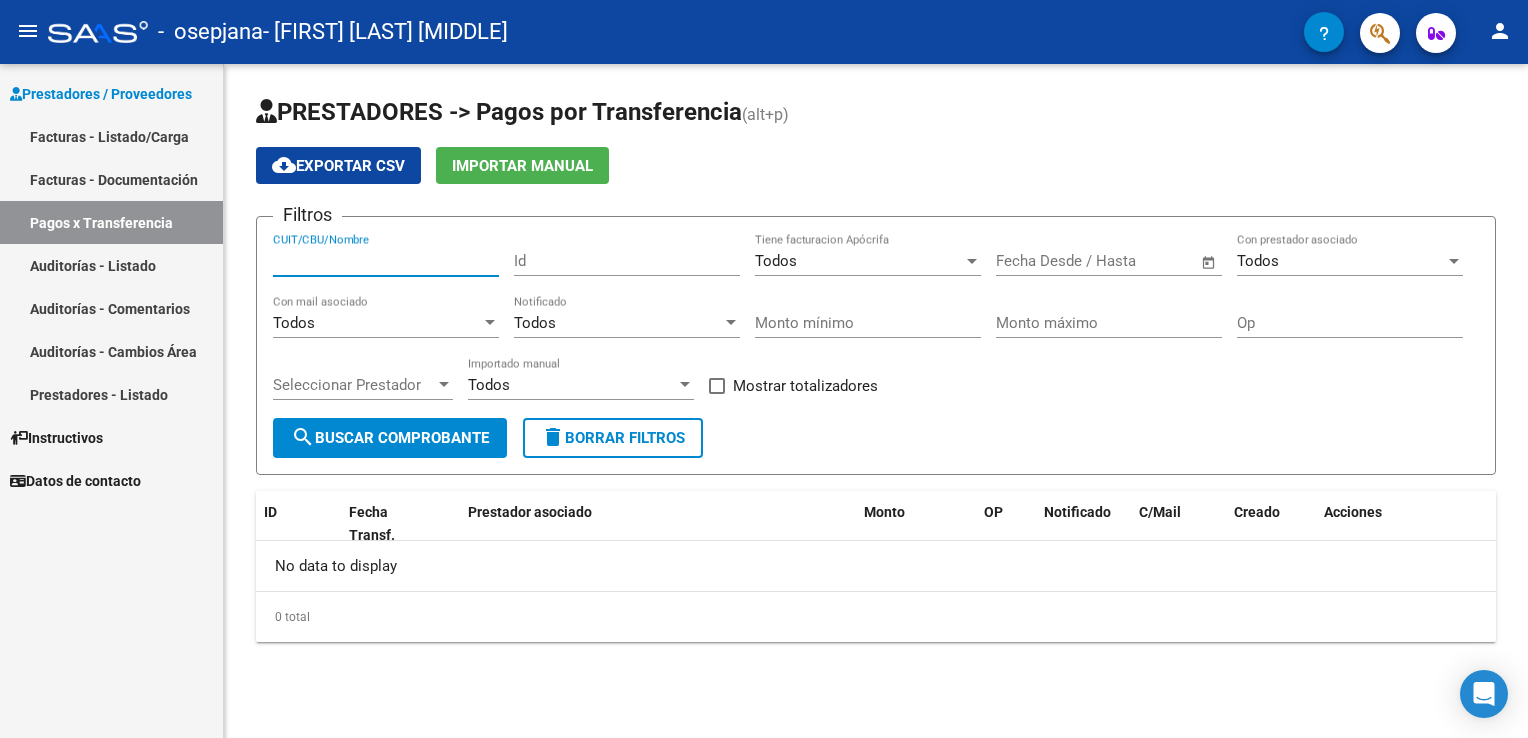 click on "CUIT/CBU/Nombre" at bounding box center [386, 261] 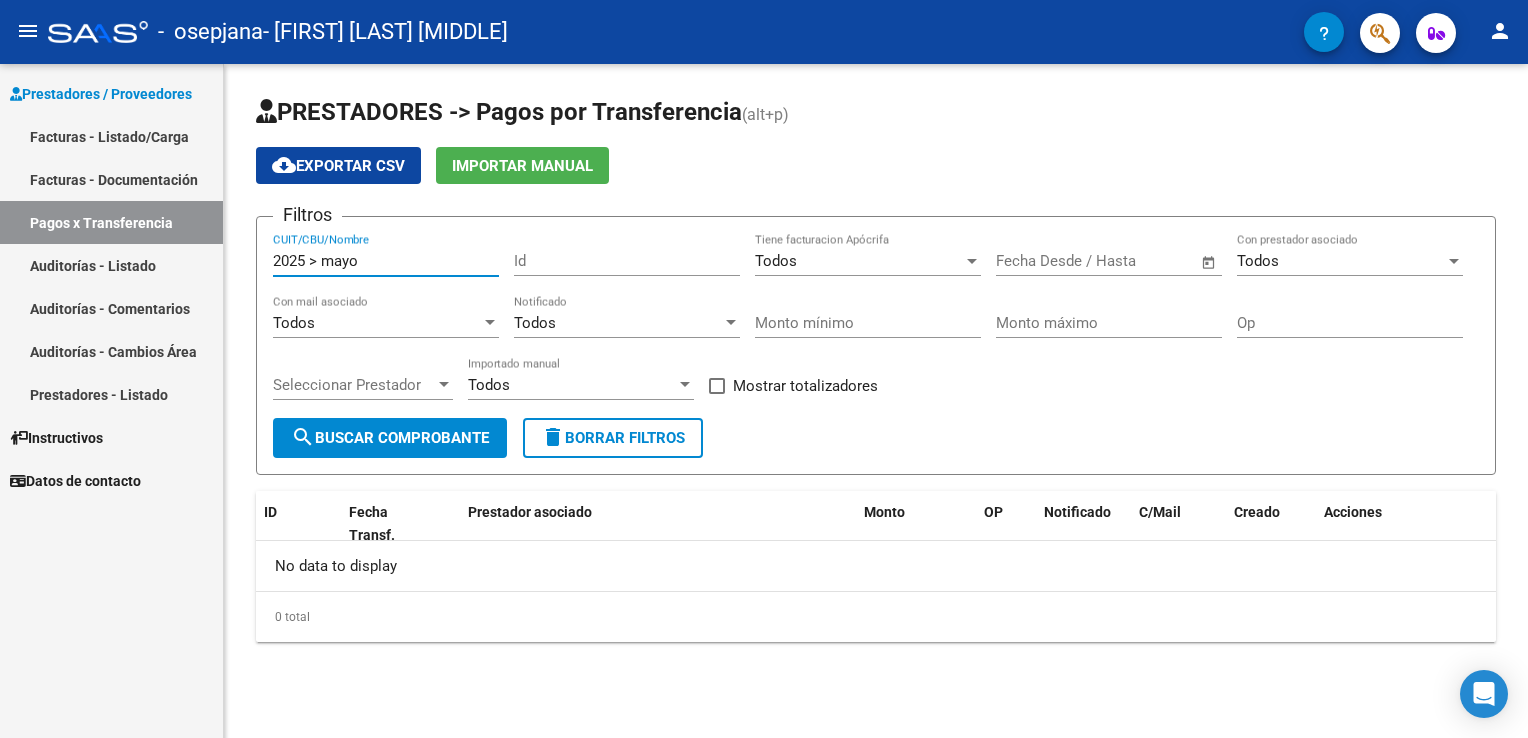 click on "Id" at bounding box center [627, 261] 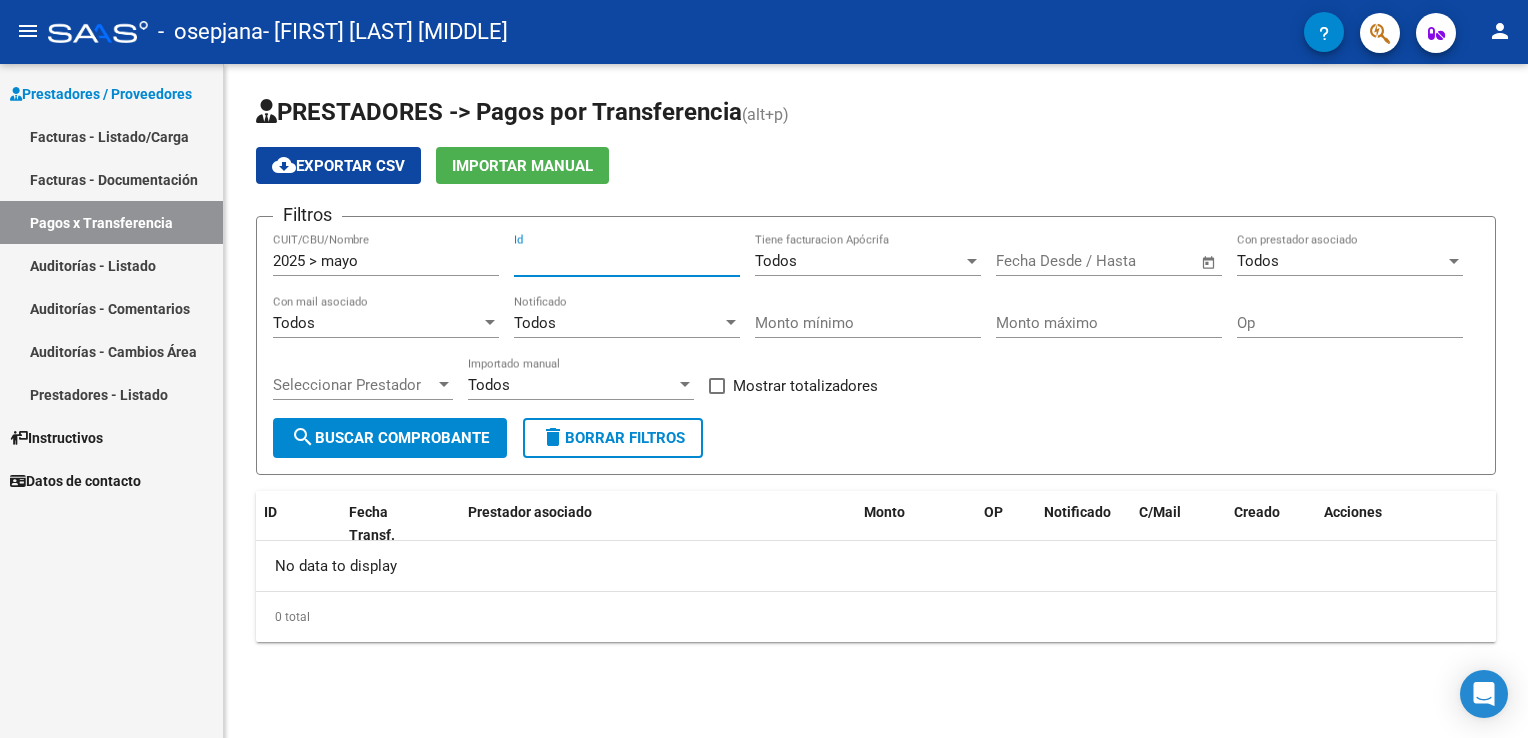 click on "search  Buscar Comprobante" 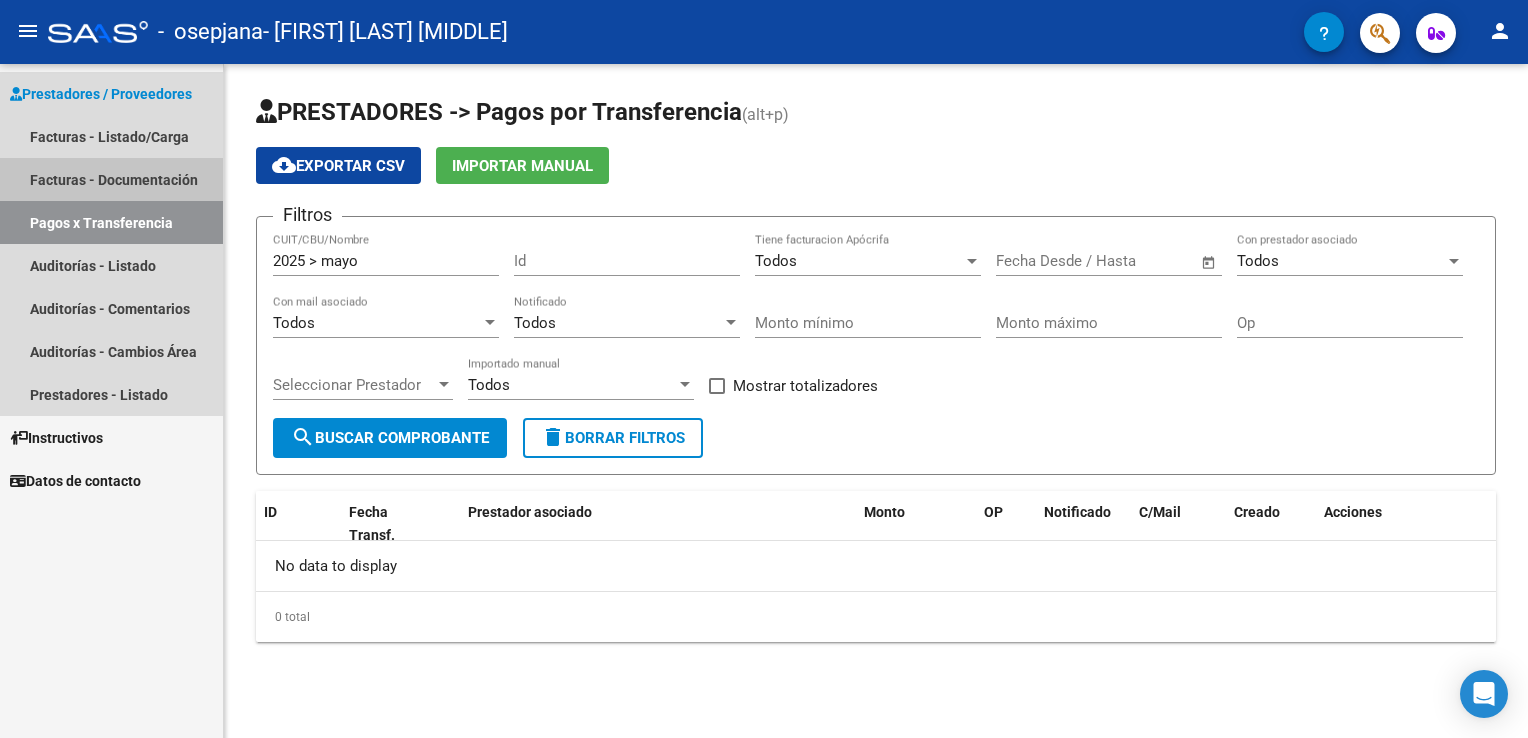 click on "Facturas - Documentación" at bounding box center (111, 179) 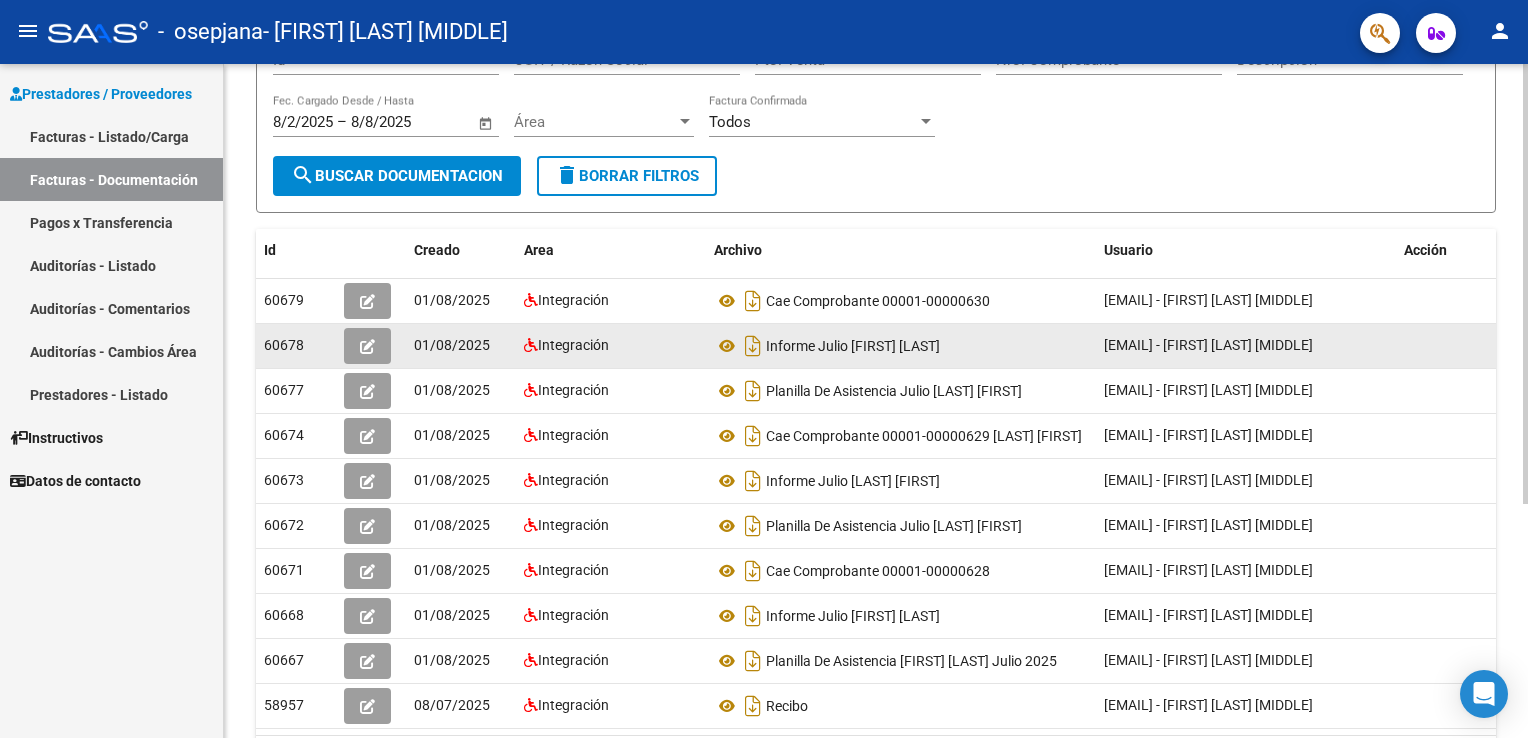 scroll, scrollTop: 358, scrollLeft: 0, axis: vertical 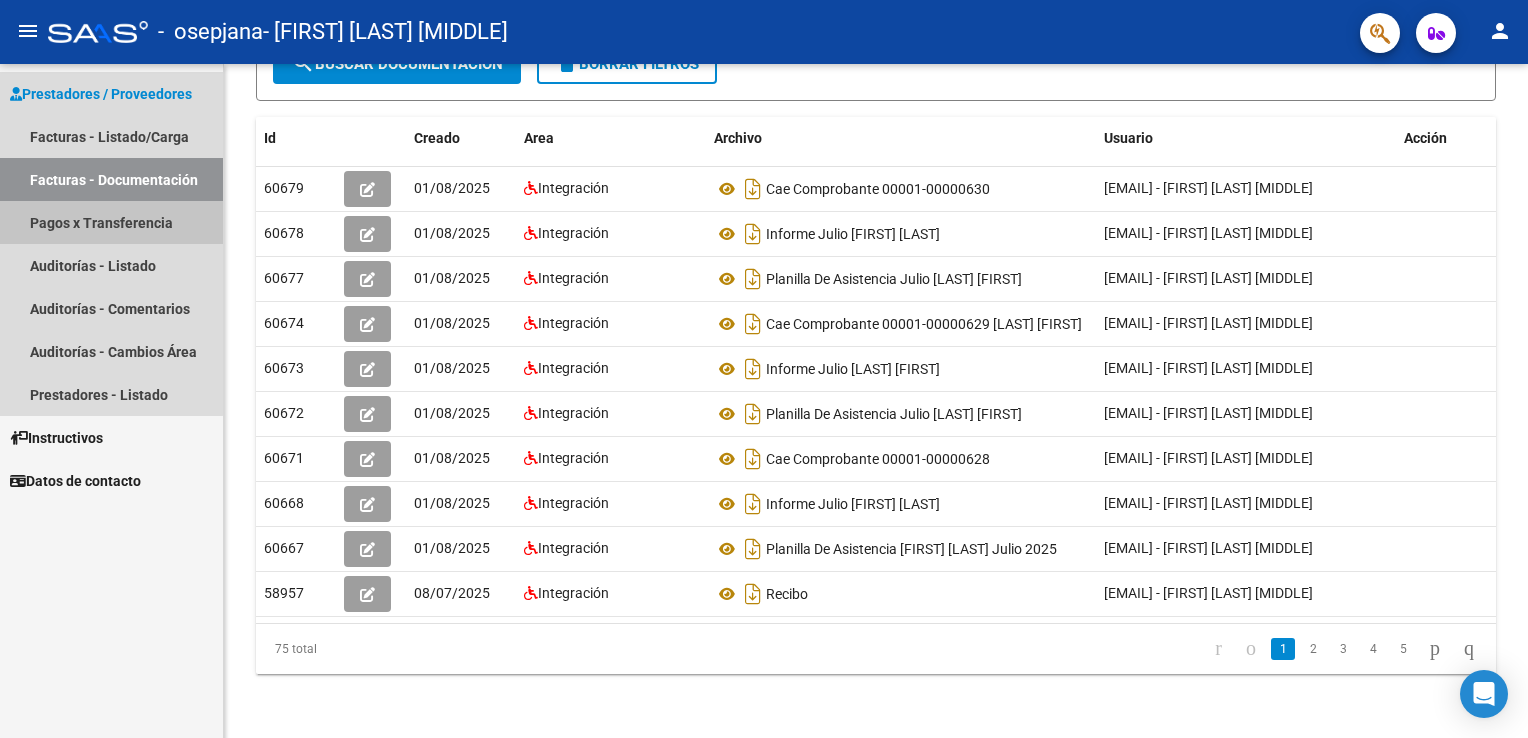click on "Pagos x Transferencia" at bounding box center [111, 222] 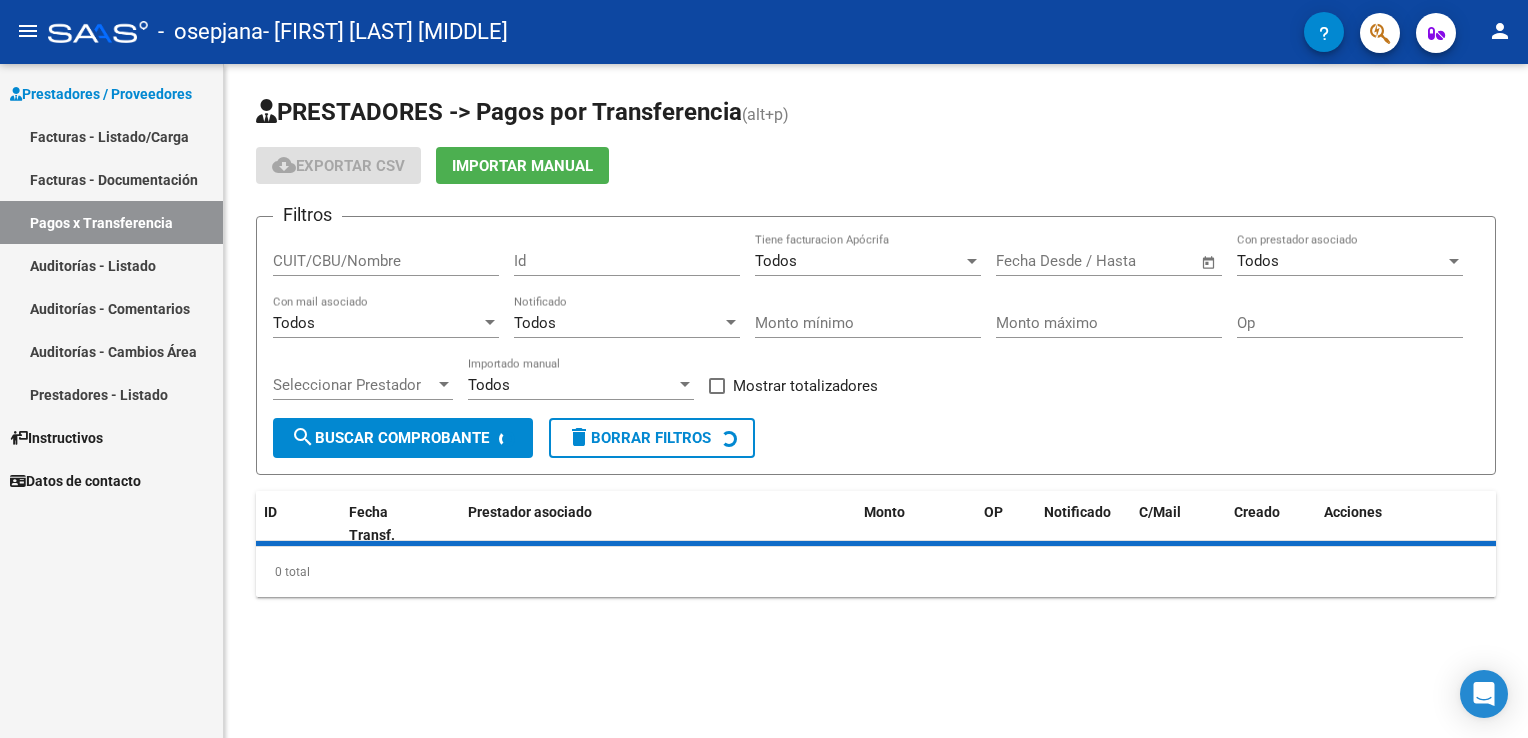 scroll, scrollTop: 0, scrollLeft: 0, axis: both 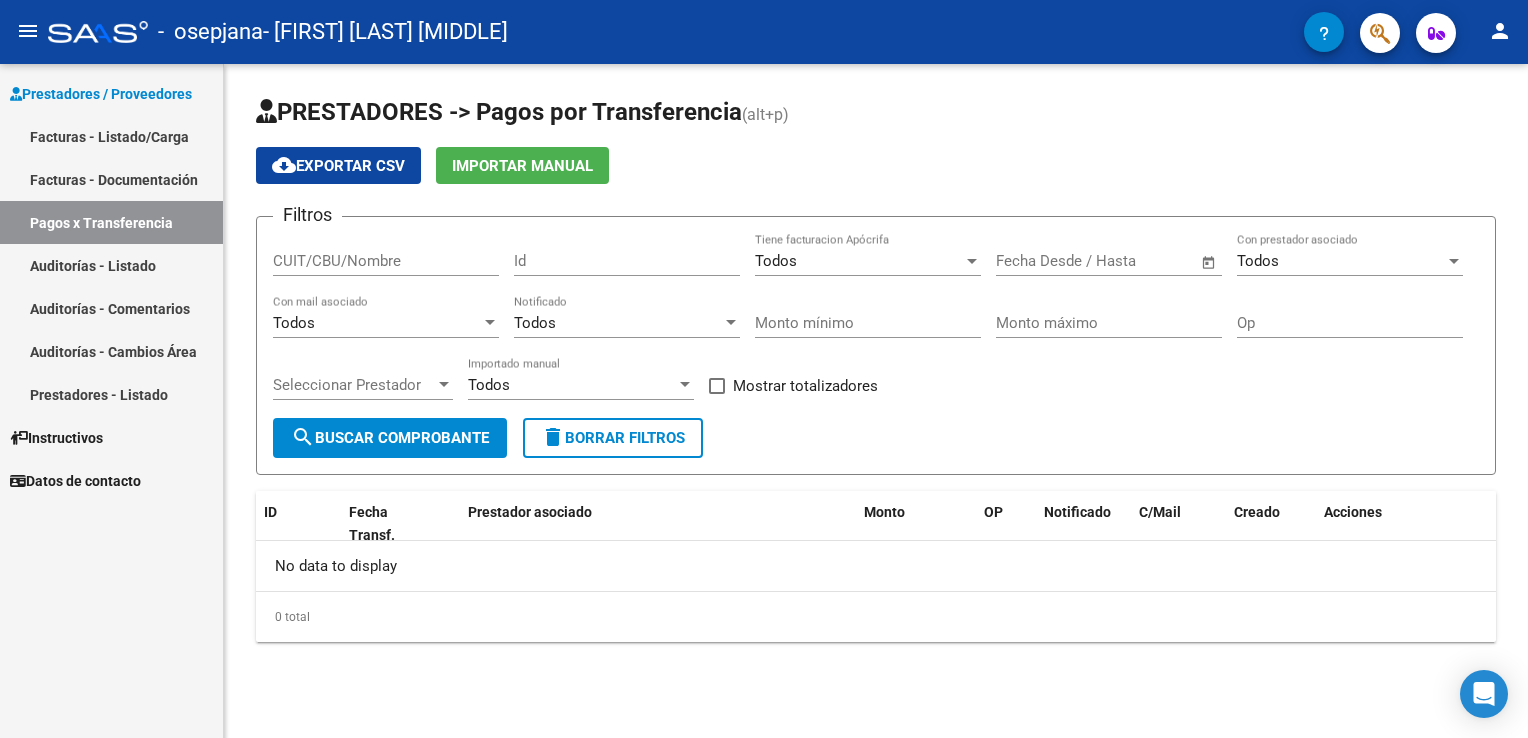 click on "Facturas - Documentación" at bounding box center [111, 179] 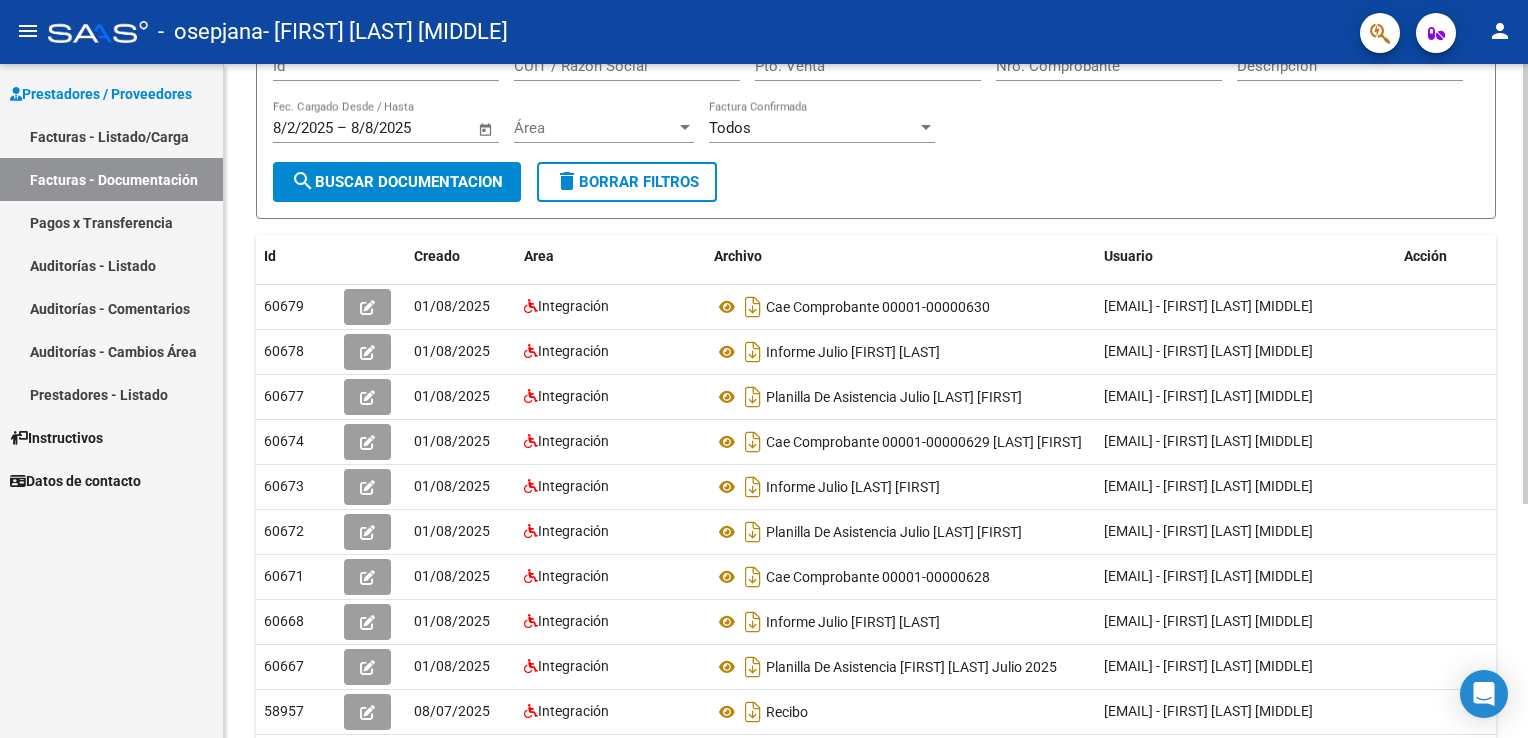 scroll, scrollTop: 358, scrollLeft: 0, axis: vertical 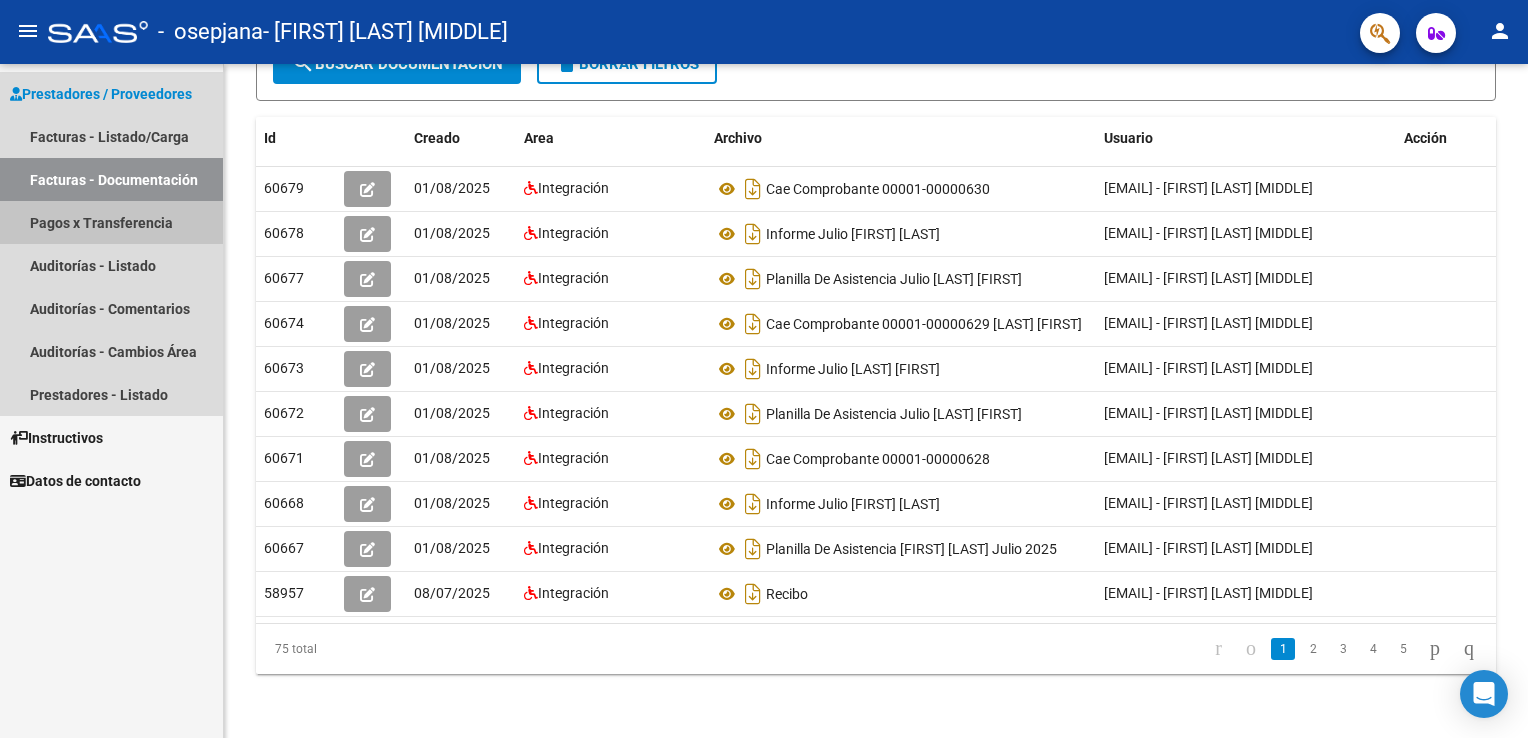 click on "Pagos x Transferencia" at bounding box center [111, 222] 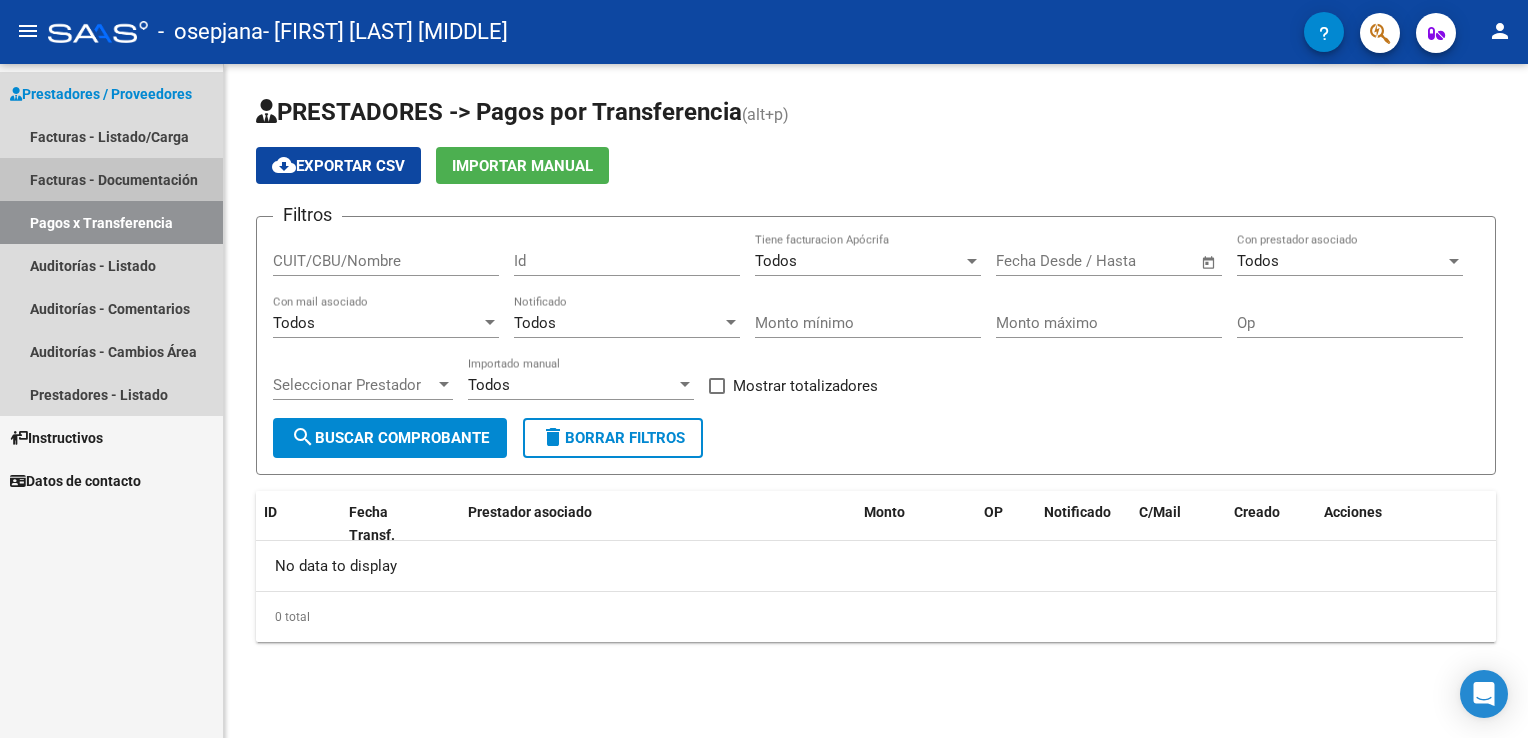 click on "Facturas - Documentación" at bounding box center (111, 179) 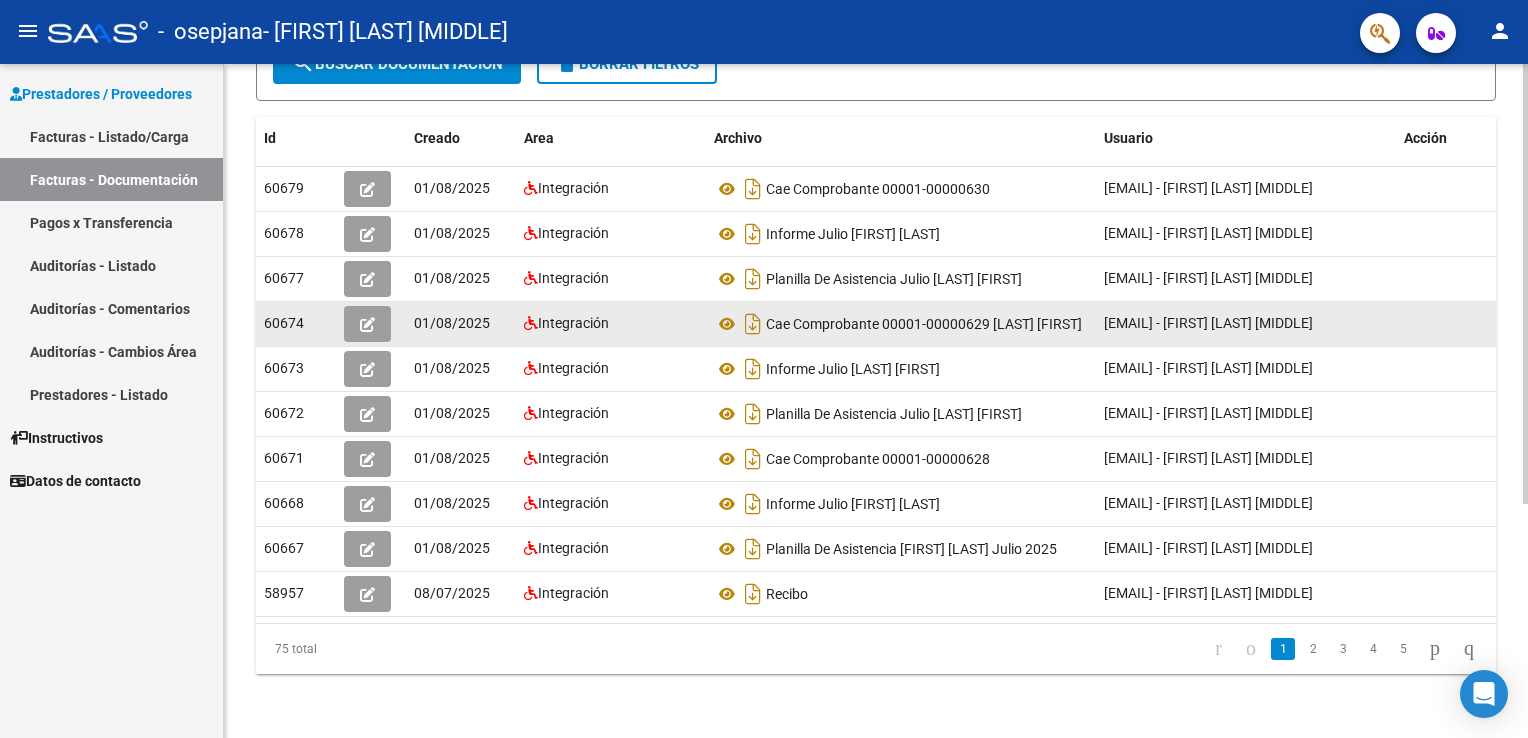 scroll, scrollTop: 358, scrollLeft: 0, axis: vertical 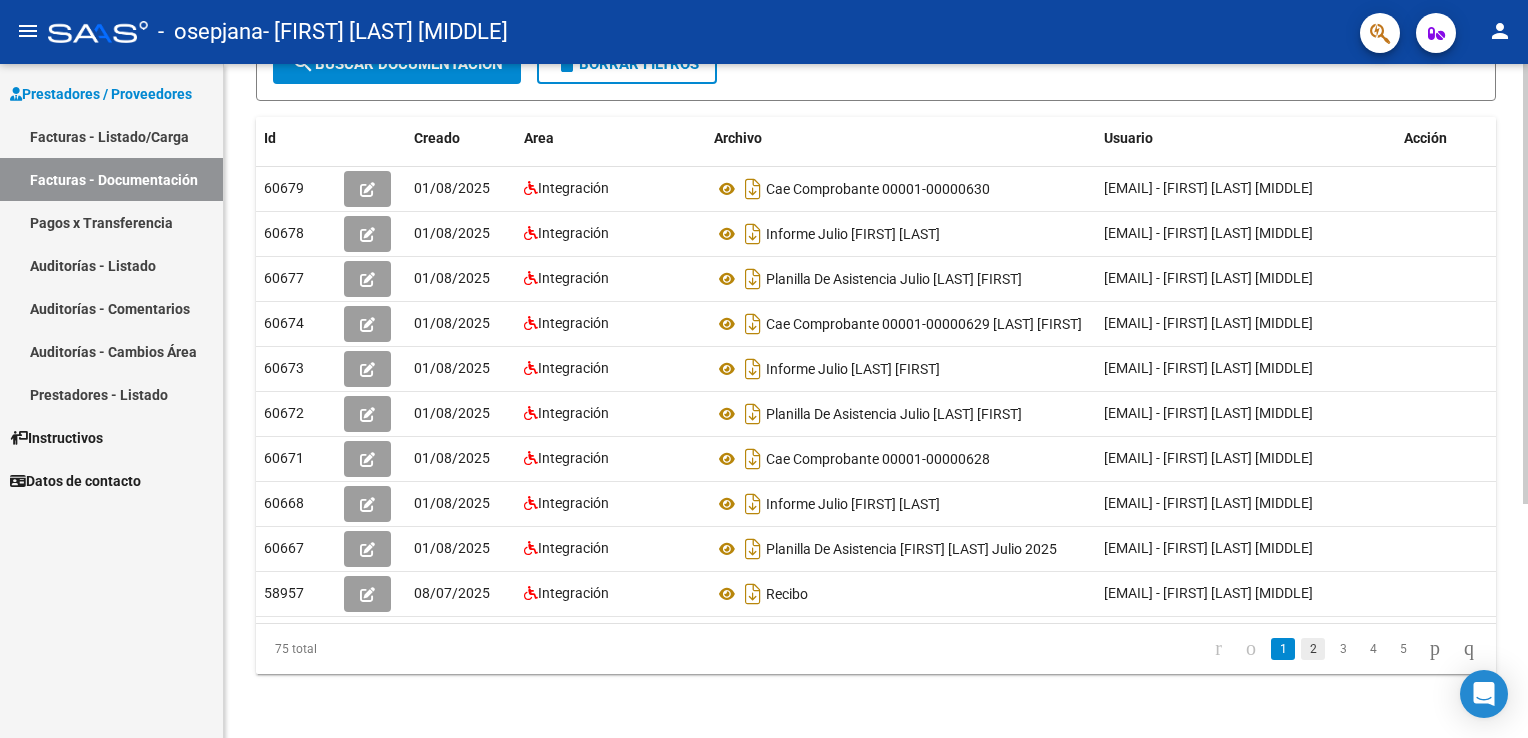 click on "2" 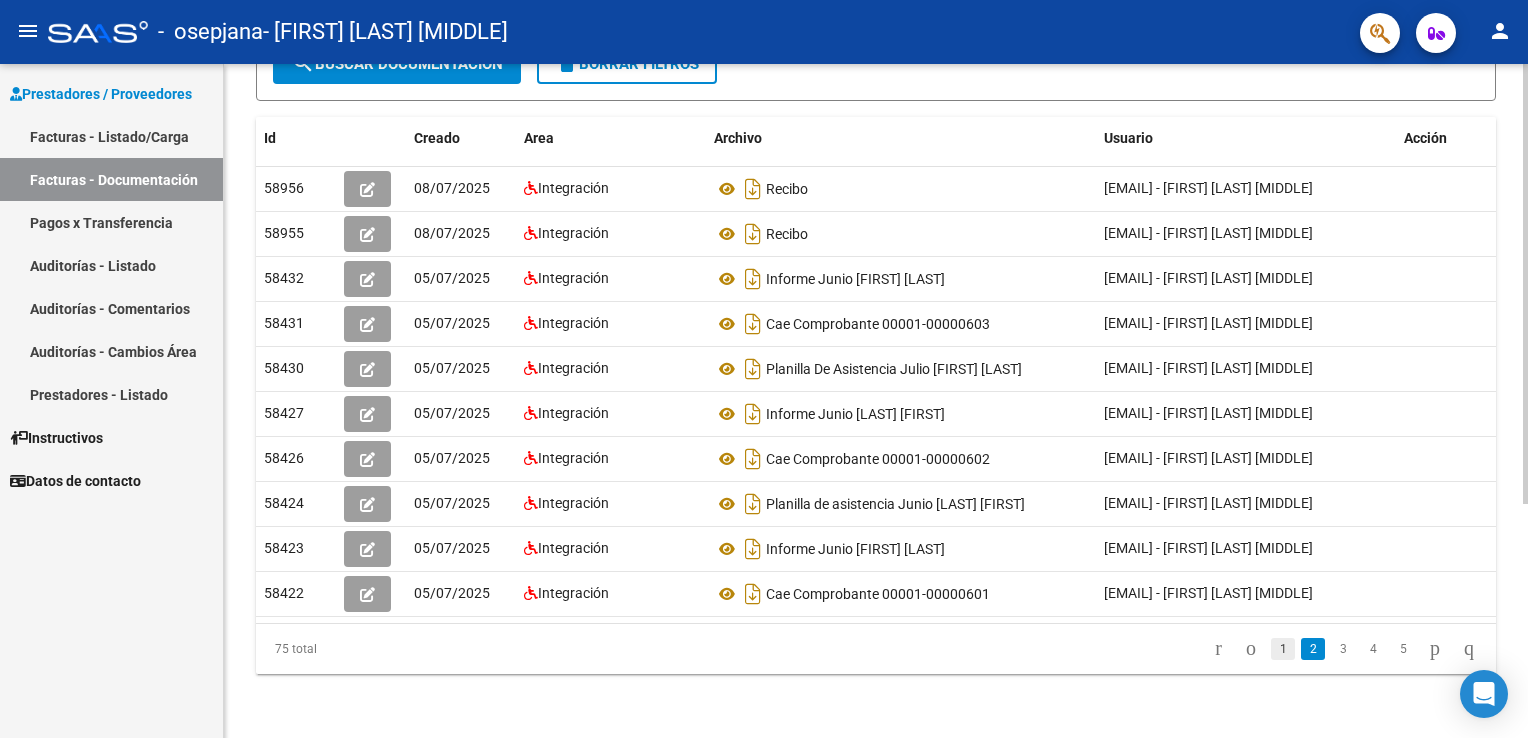 click on "1" 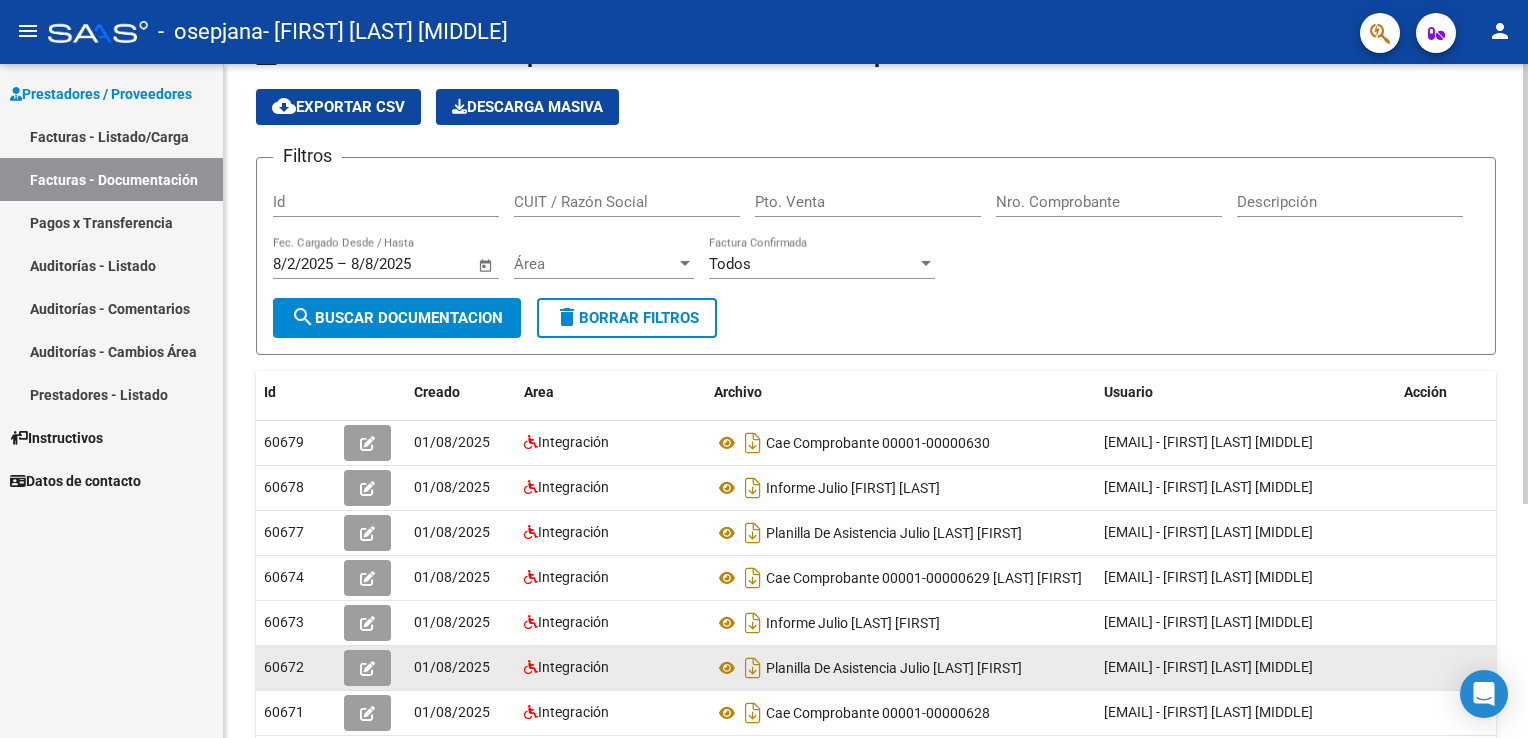 scroll, scrollTop: 358, scrollLeft: 0, axis: vertical 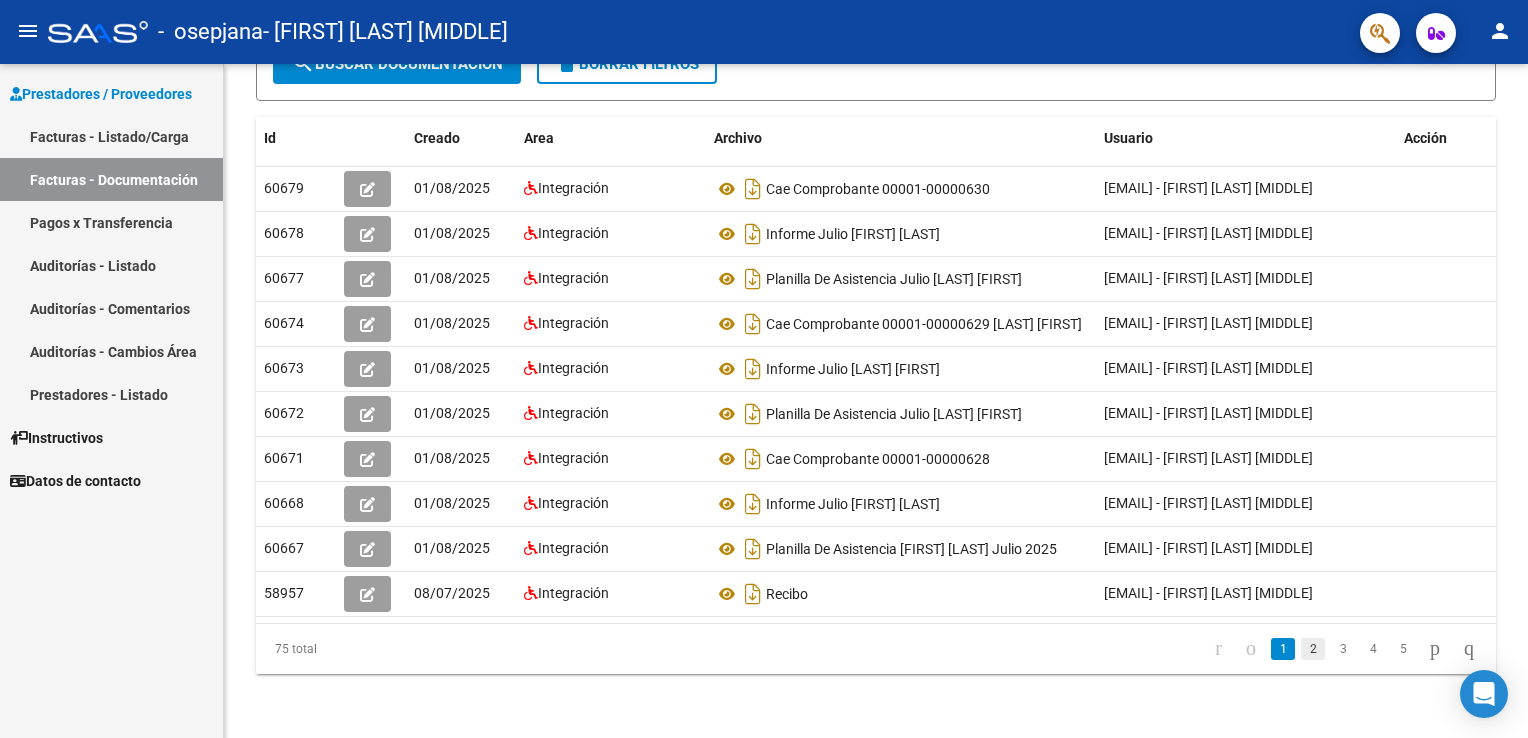 click on "2" 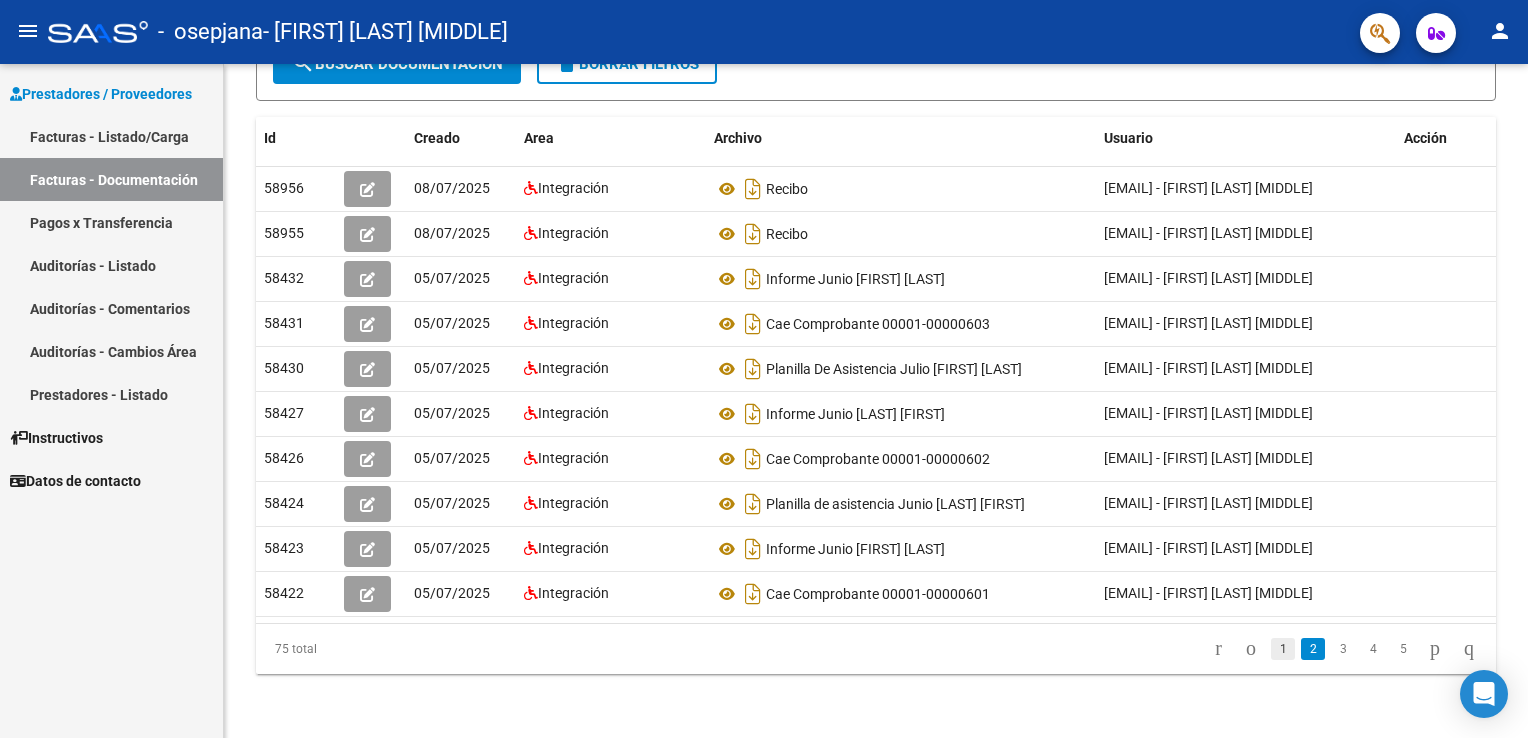 click on "1" 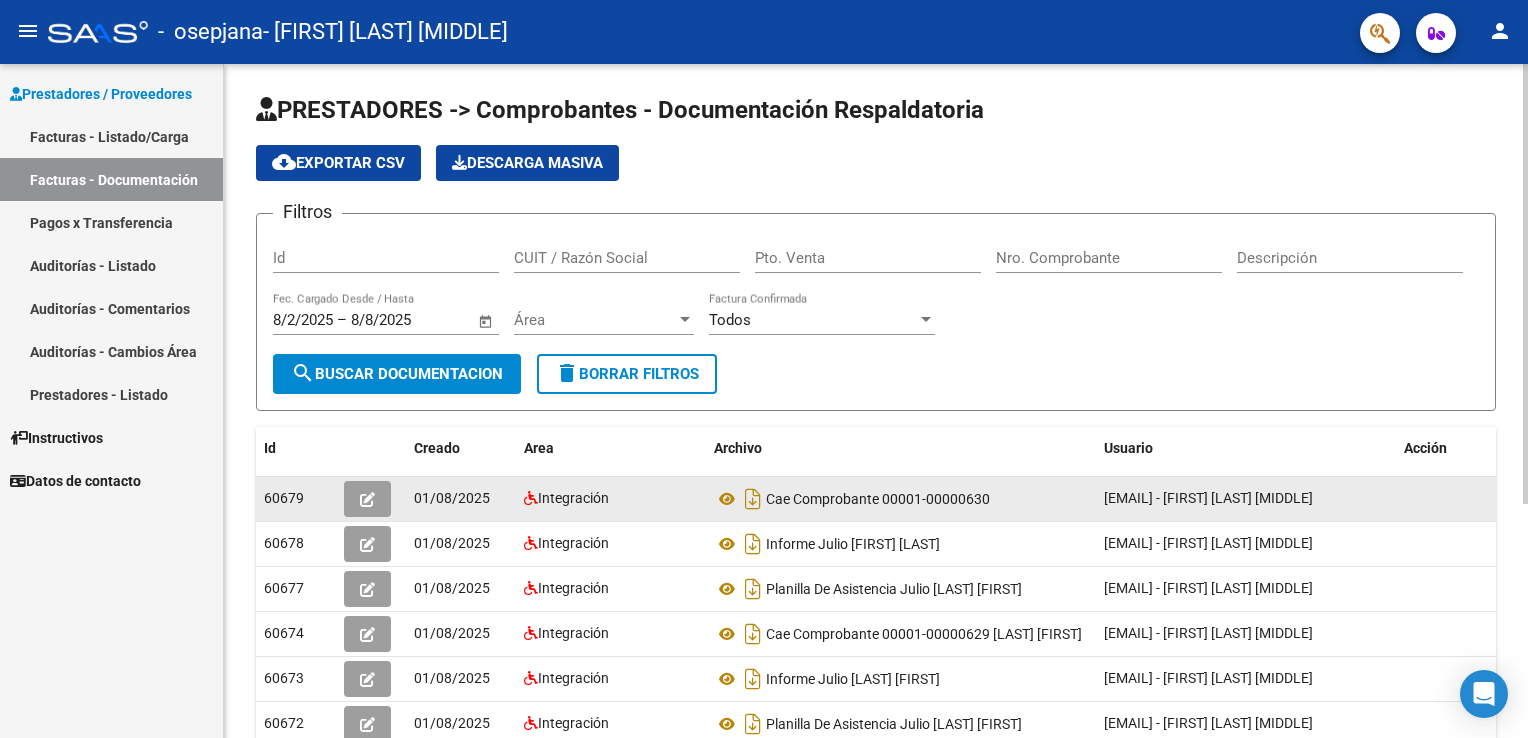 scroll, scrollTop: 0, scrollLeft: 0, axis: both 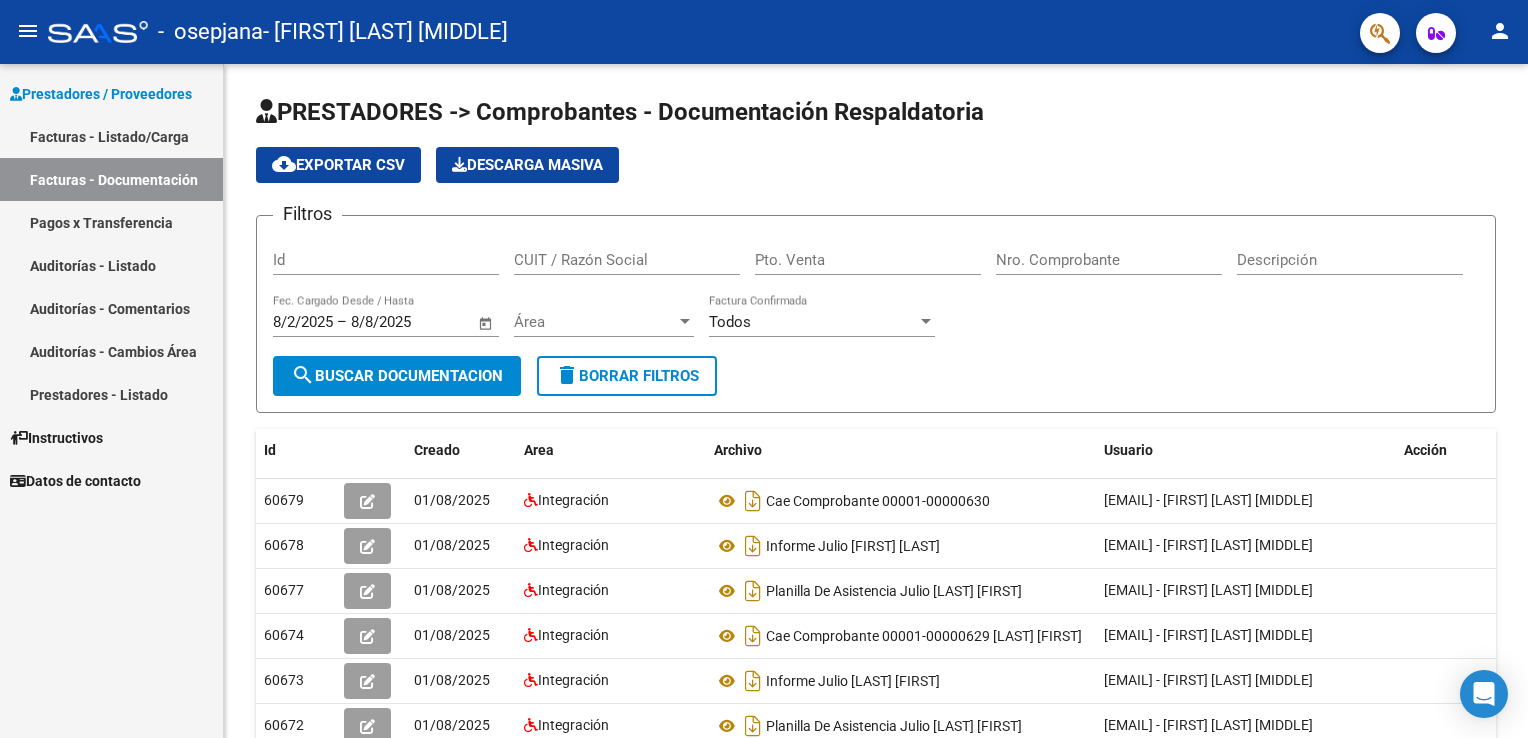 click on "Facturas - Listado/Carga" at bounding box center (111, 136) 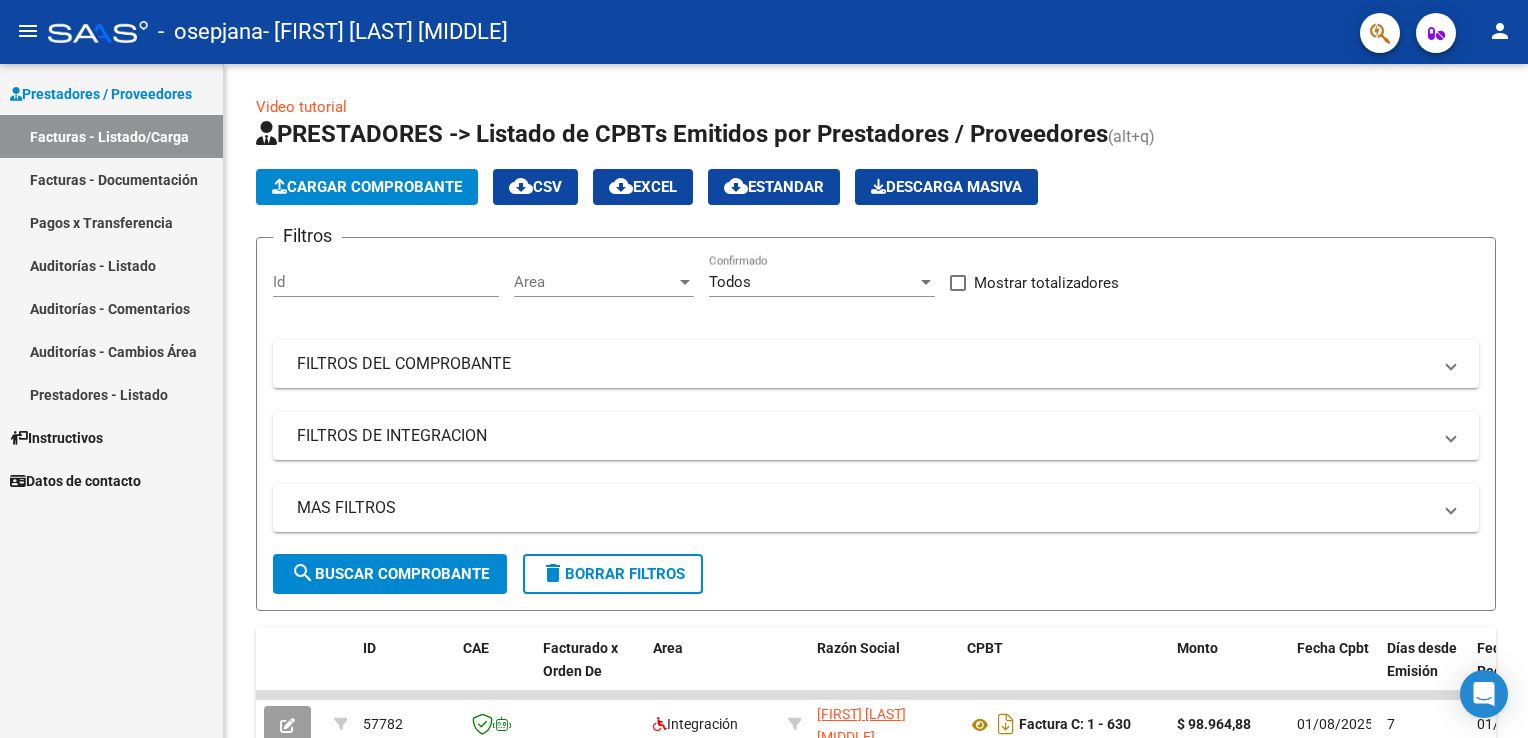 click on "Facturas - Documentación" at bounding box center [111, 179] 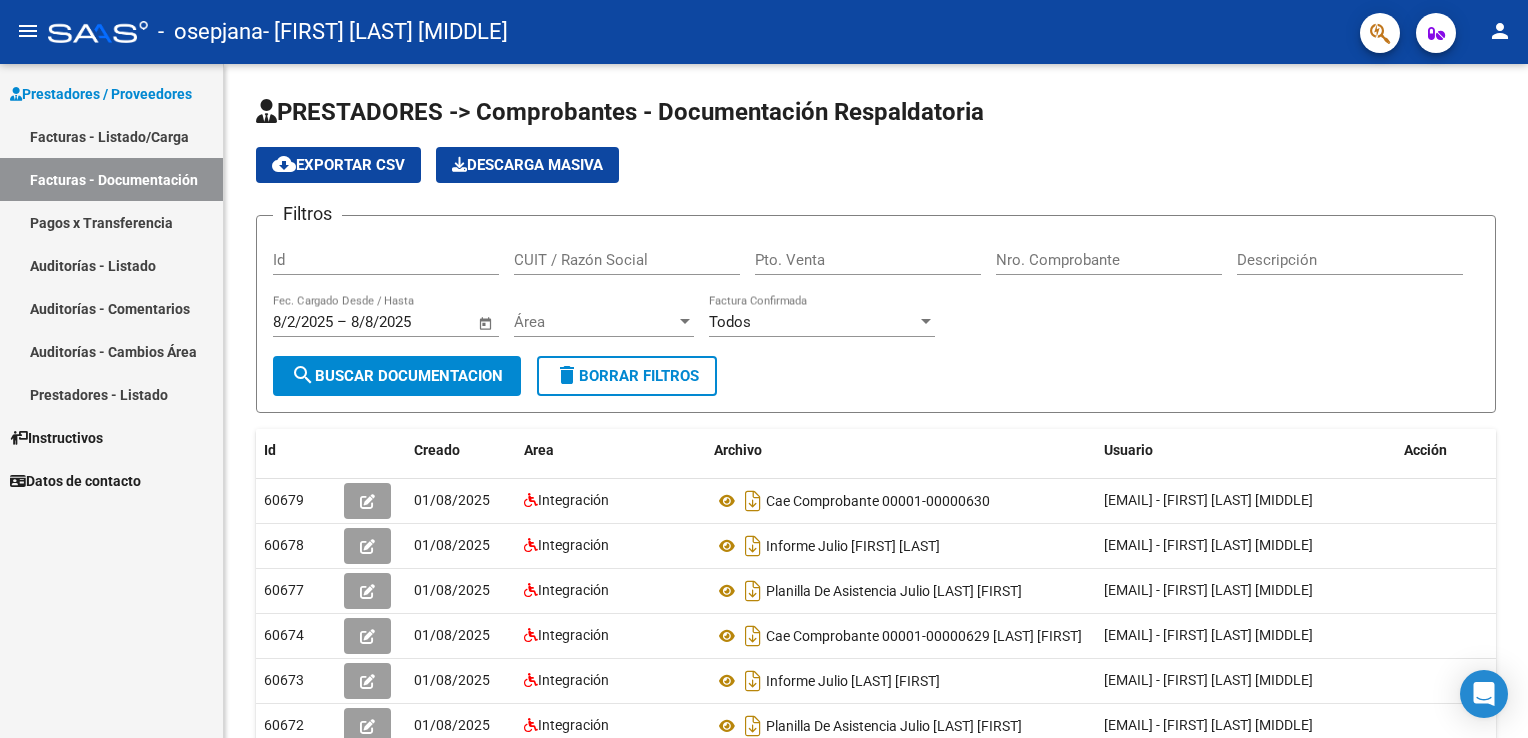click on "Facturas - Listado/Carga" at bounding box center (111, 136) 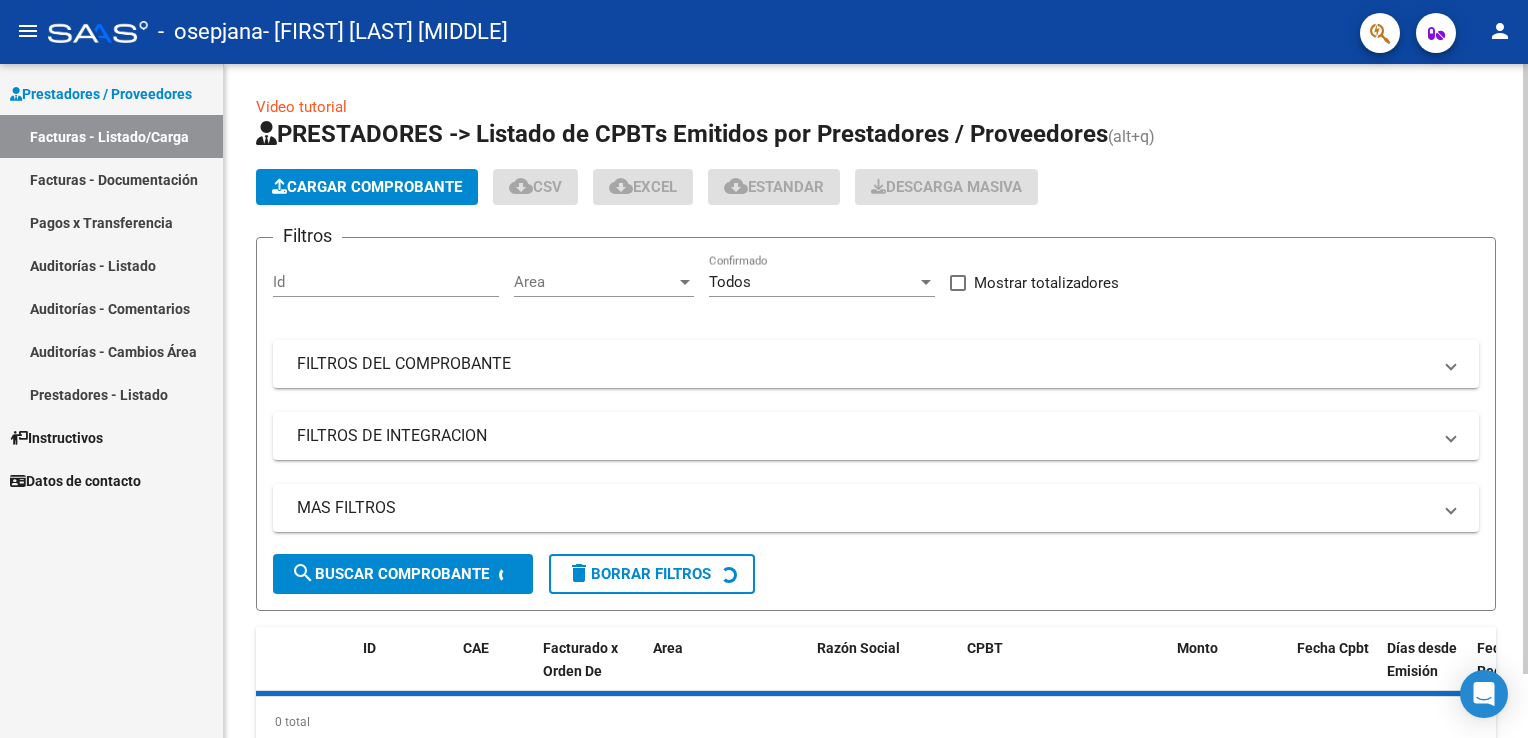 click on "Cargar Comprobante" 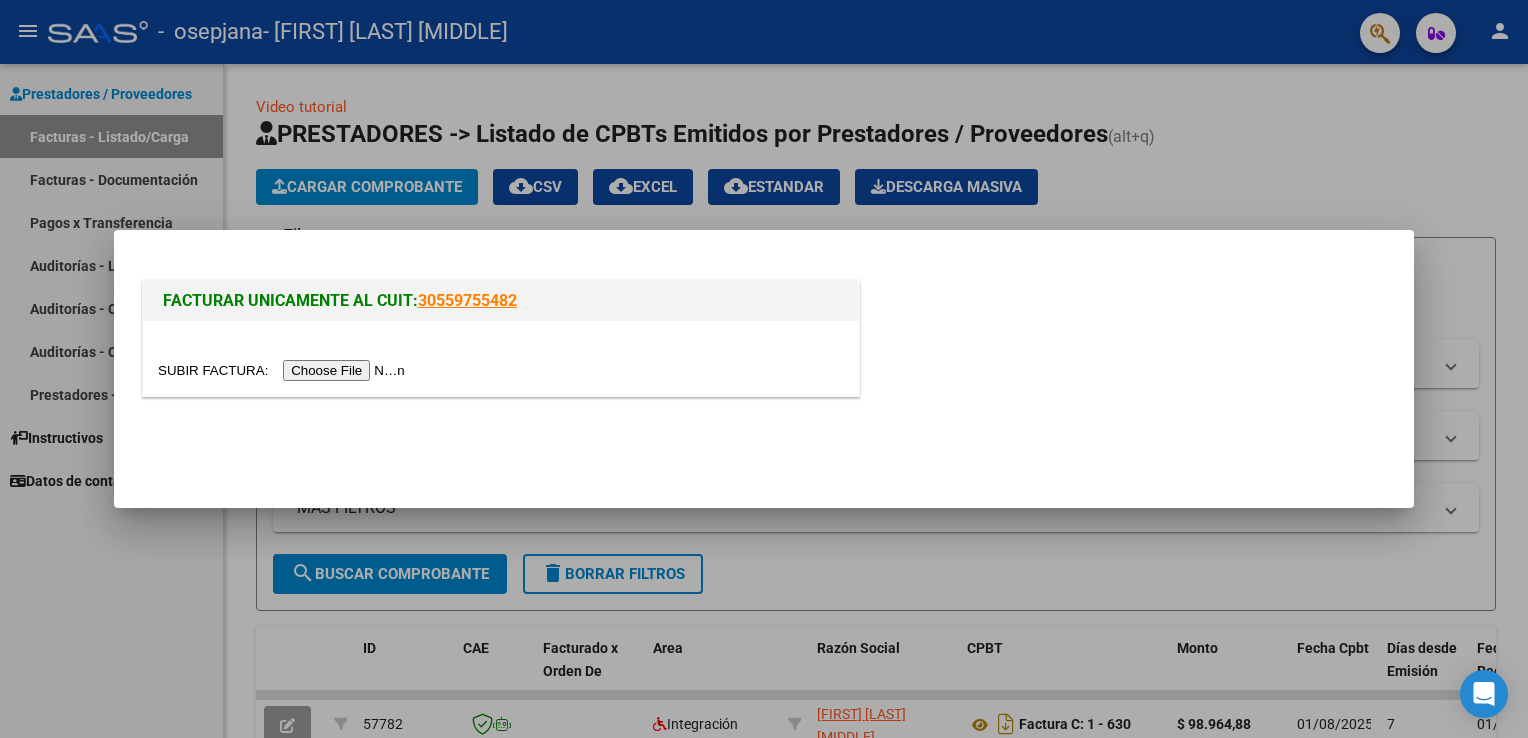 click at bounding box center (284, 370) 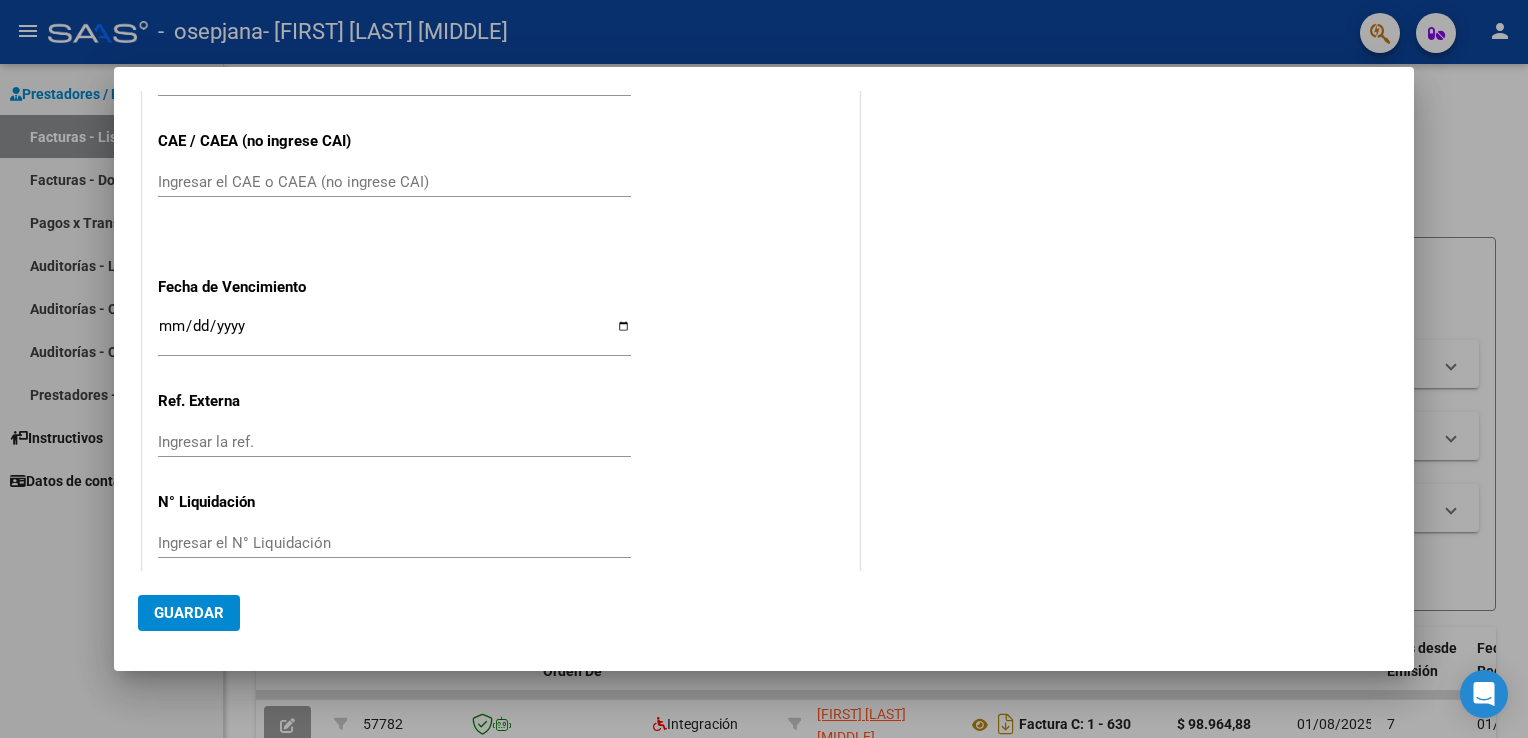 scroll, scrollTop: 1166, scrollLeft: 0, axis: vertical 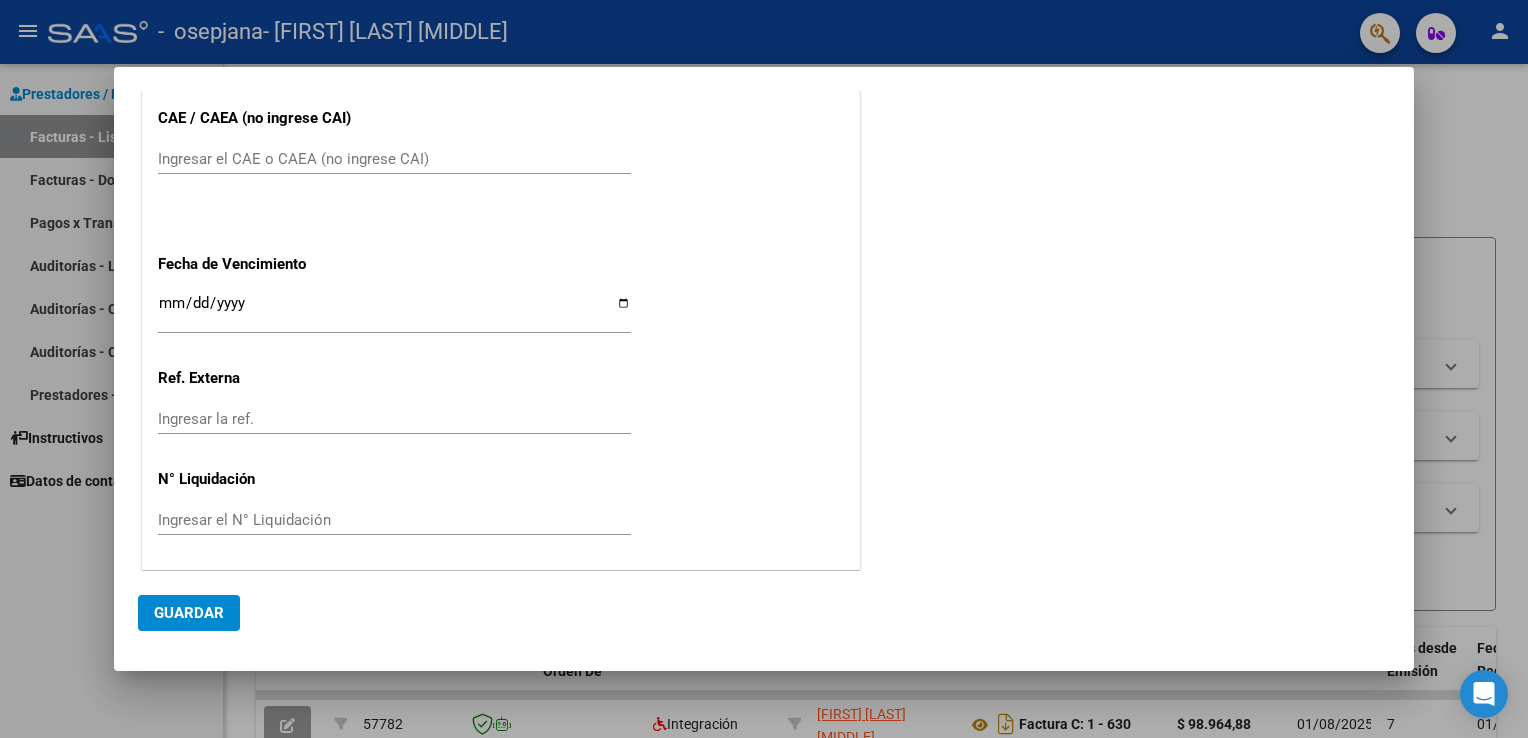click at bounding box center (764, 369) 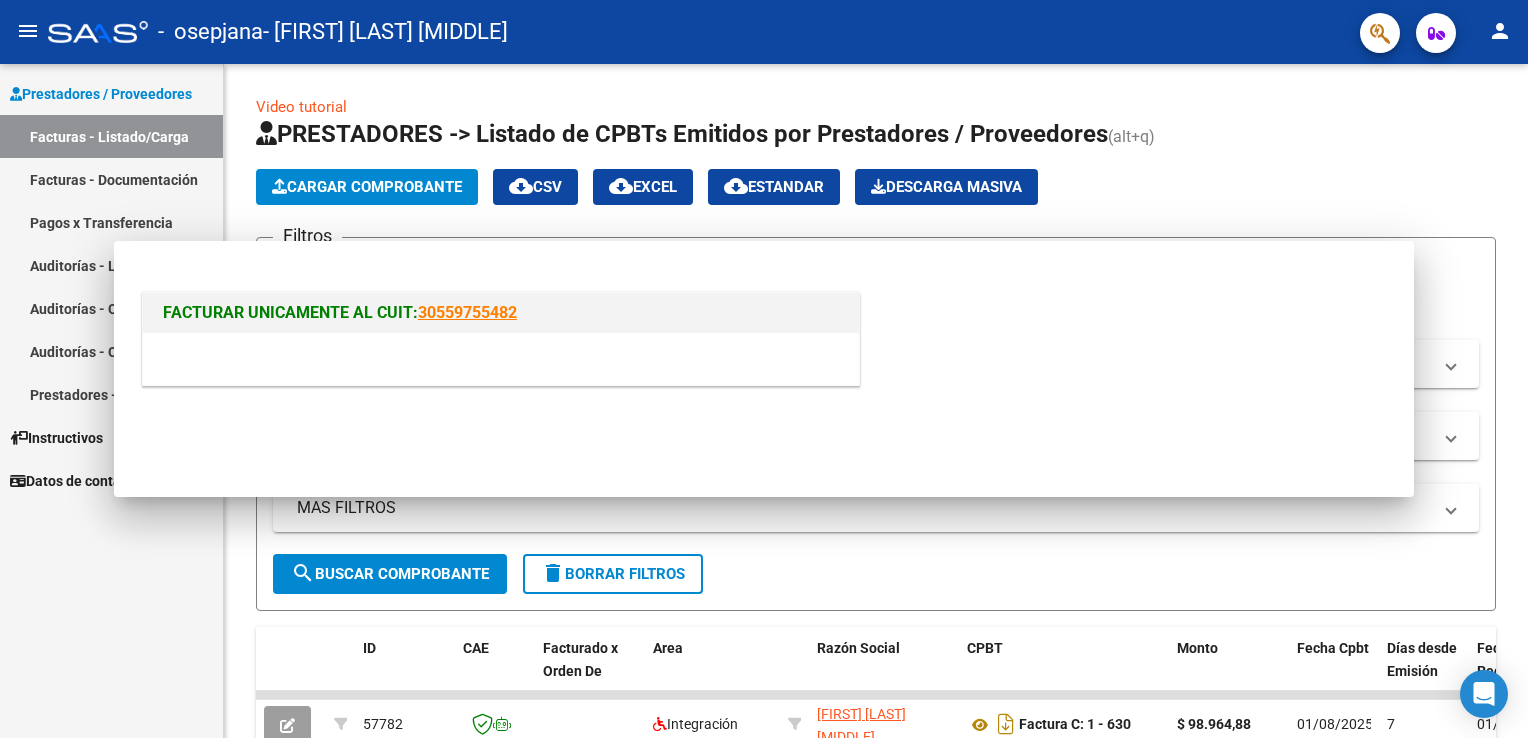 scroll, scrollTop: 0, scrollLeft: 0, axis: both 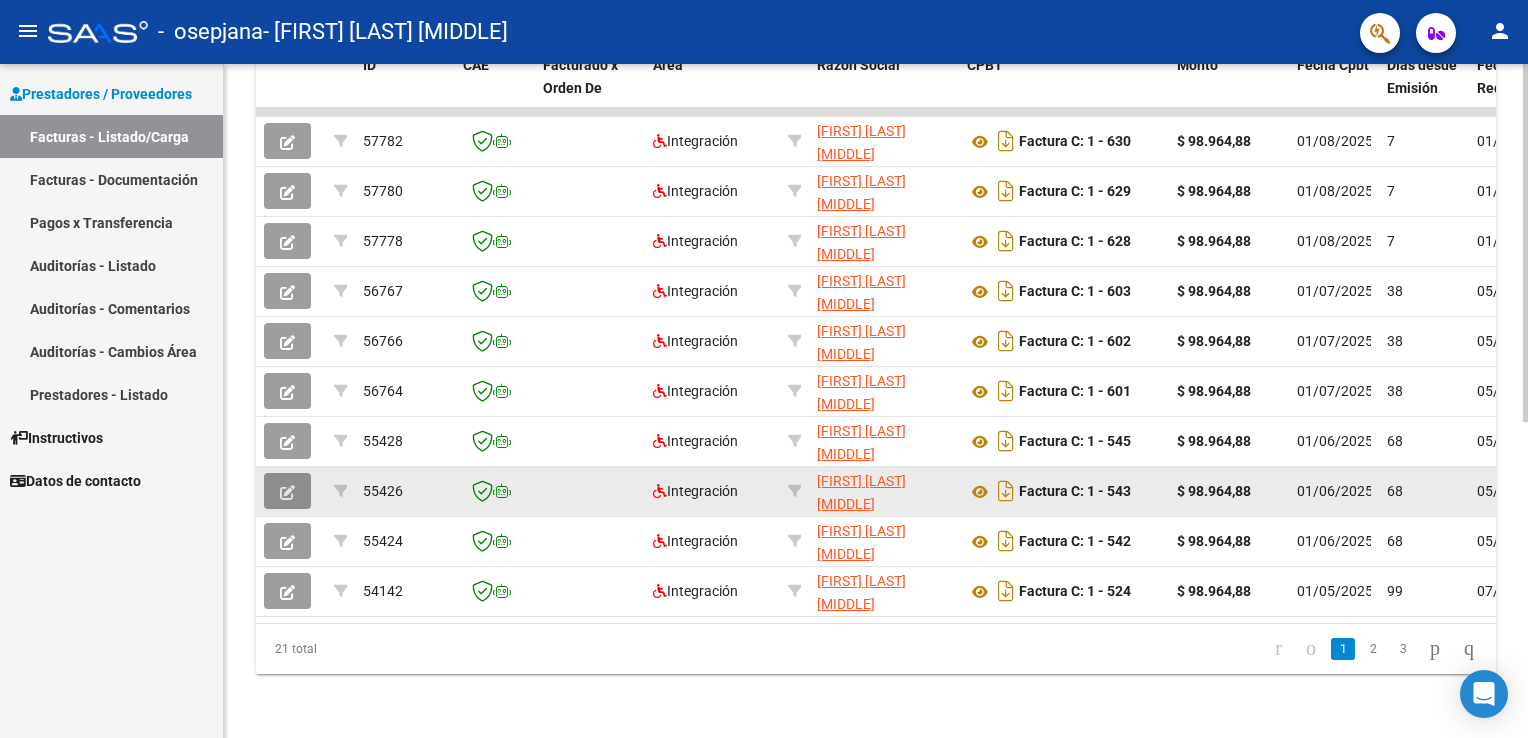 click 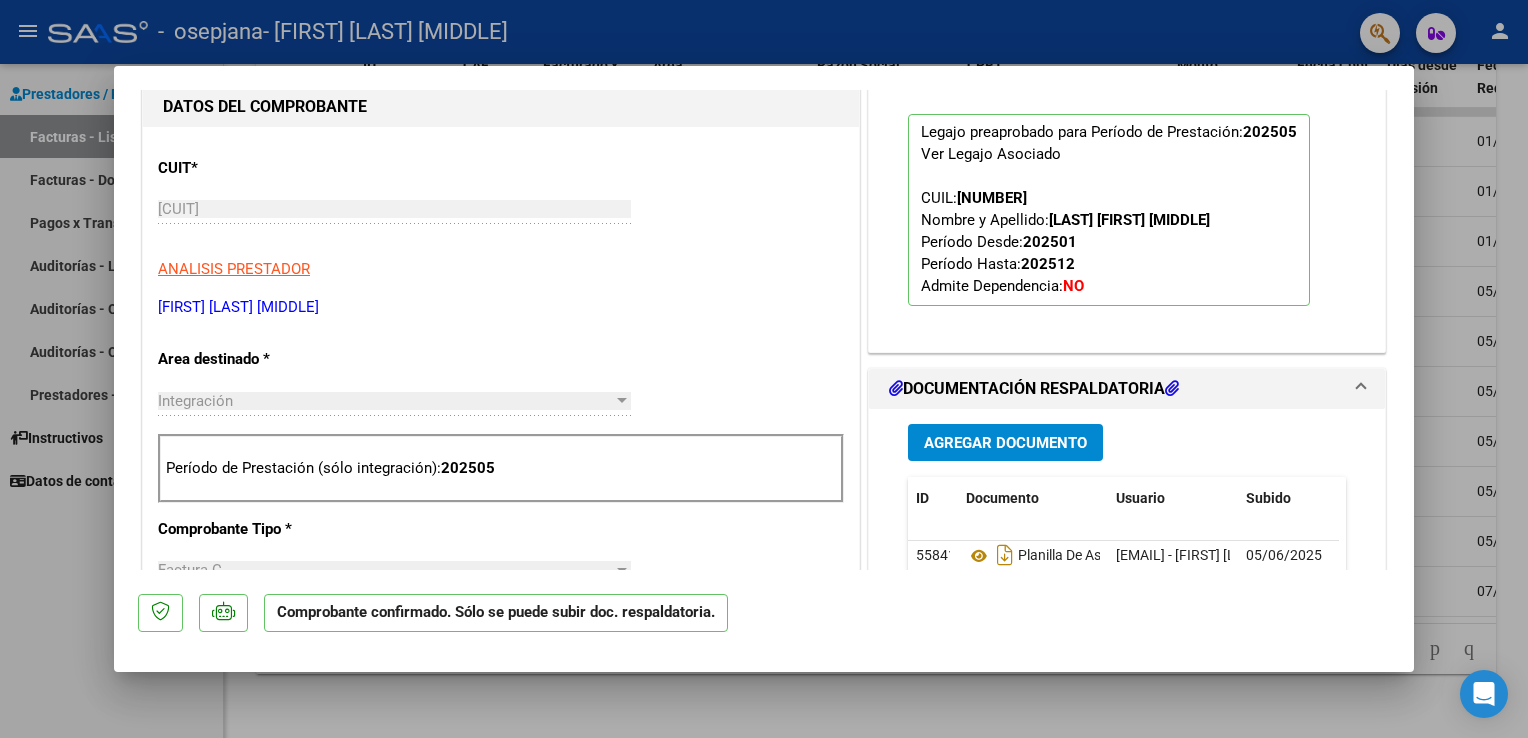 scroll, scrollTop: 500, scrollLeft: 0, axis: vertical 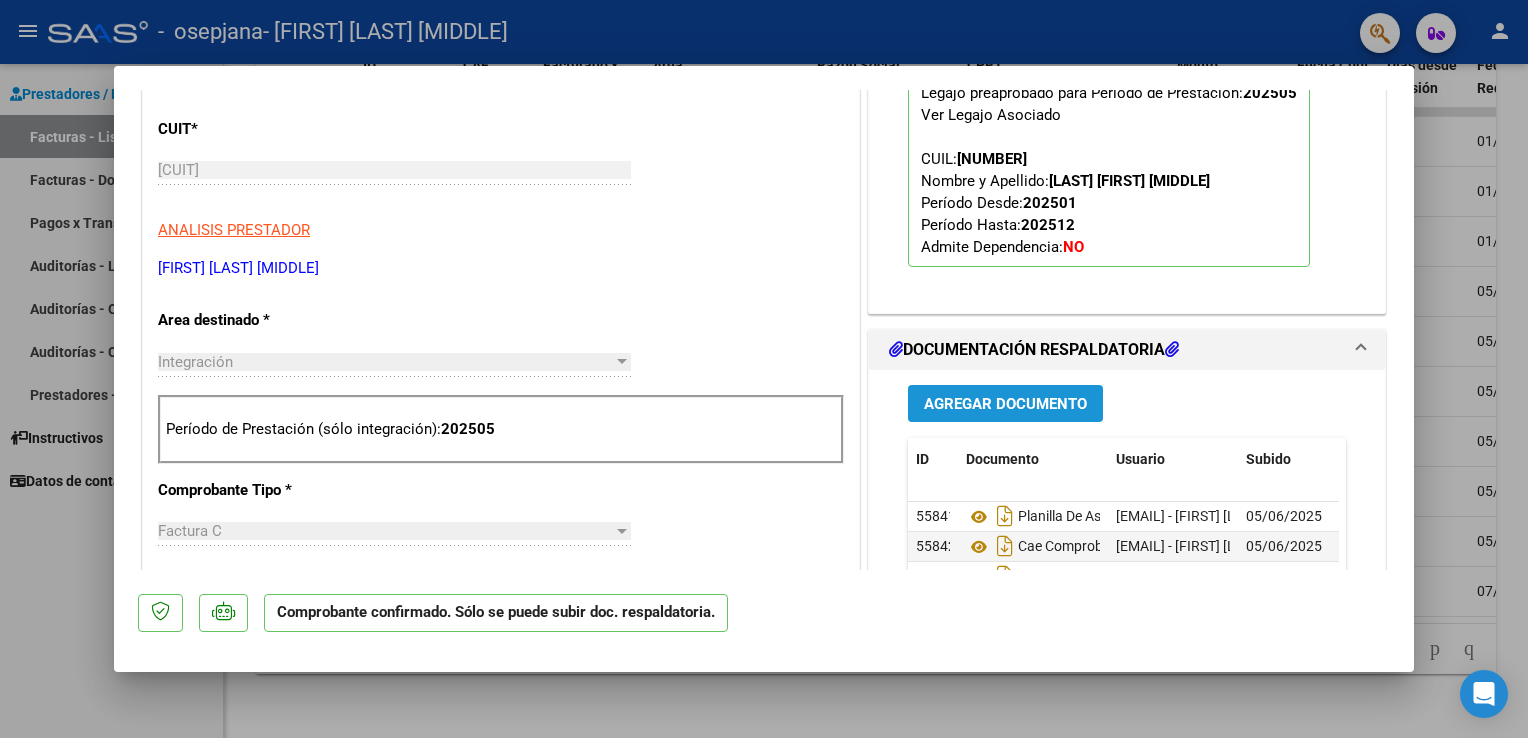 click on "Agregar Documento" at bounding box center [1005, 404] 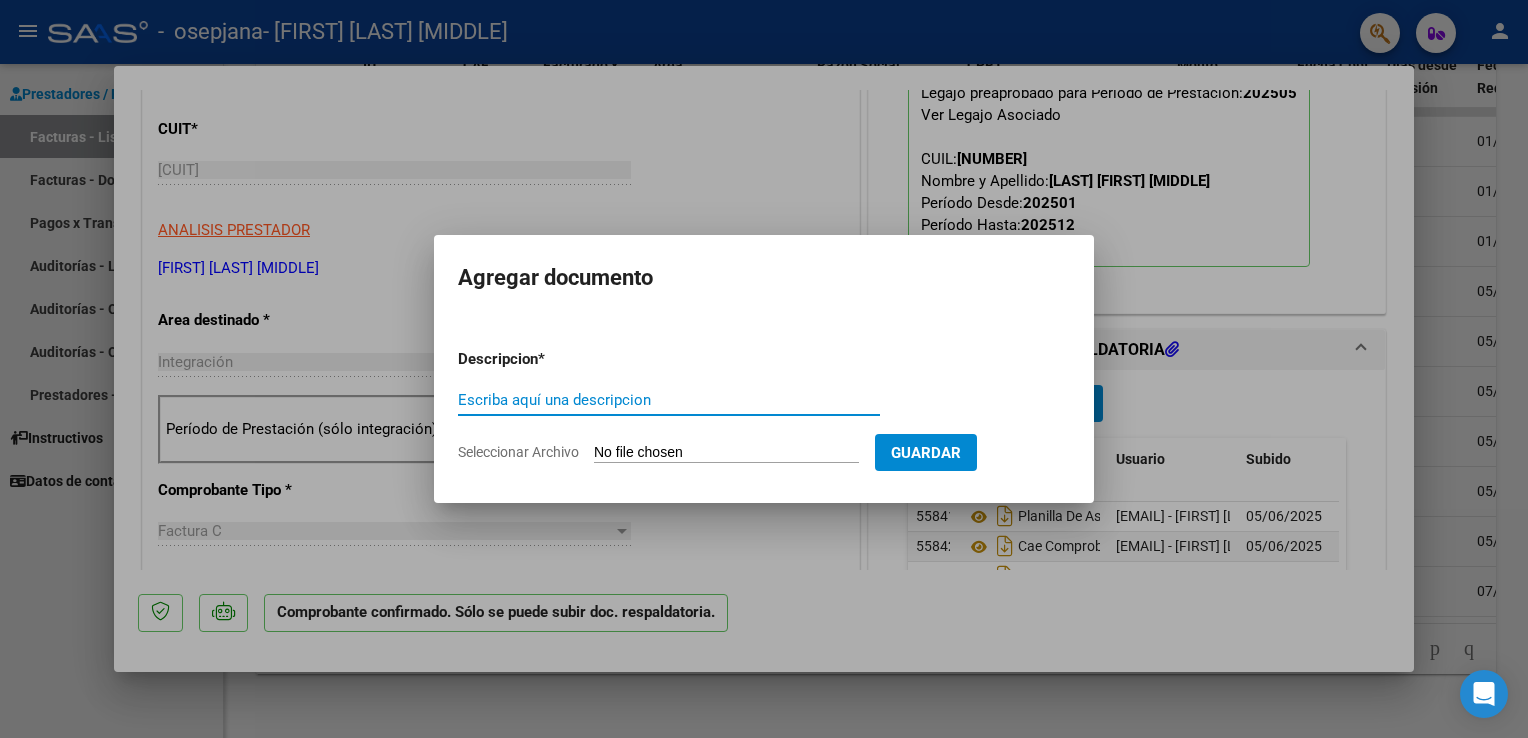 click on "Escriba aquí una descripcion" at bounding box center [669, 400] 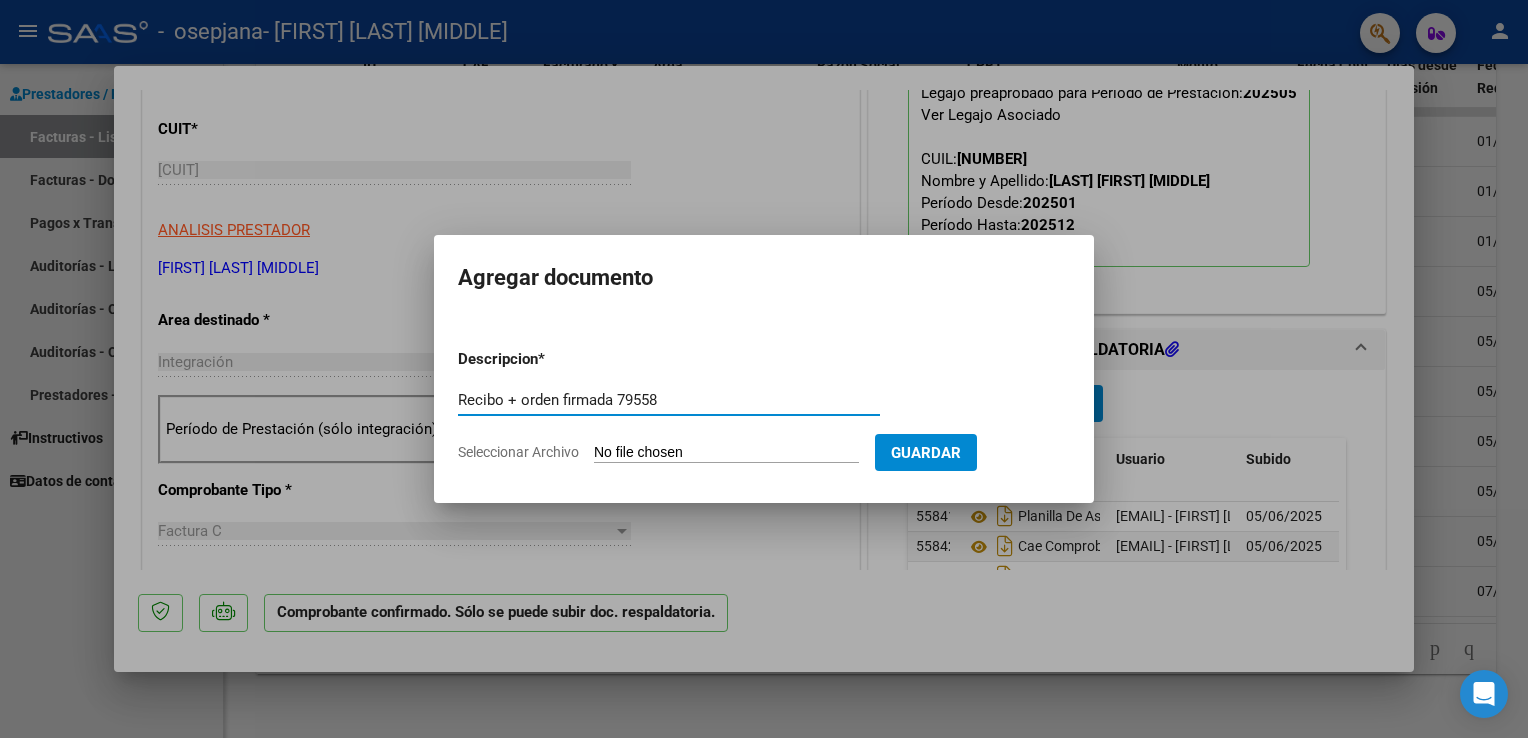 type on "Recibo + orden firmada 79558" 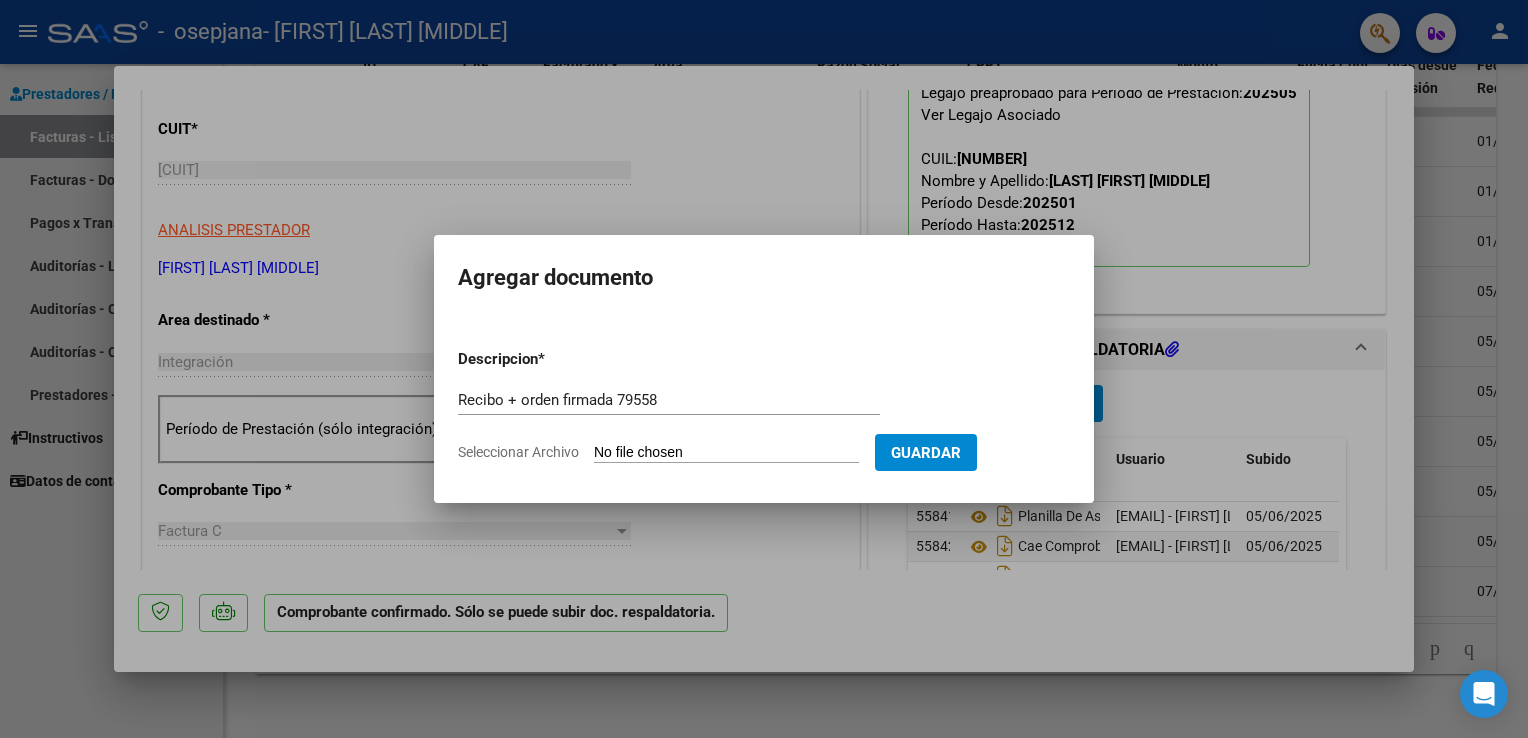 type on "C:\fakepath\Recibo + orden 79558.pdf" 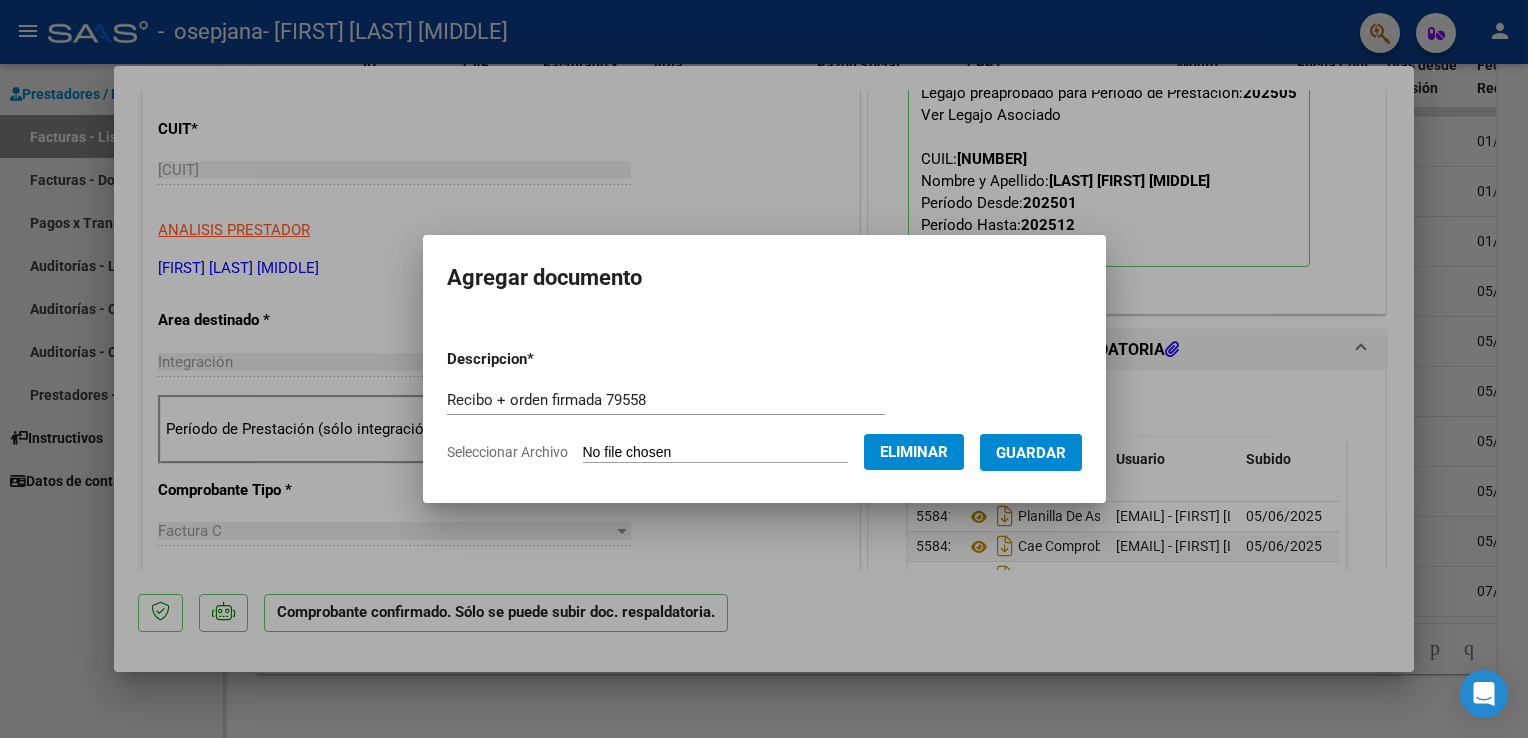 click on "Guardar" at bounding box center [1031, 453] 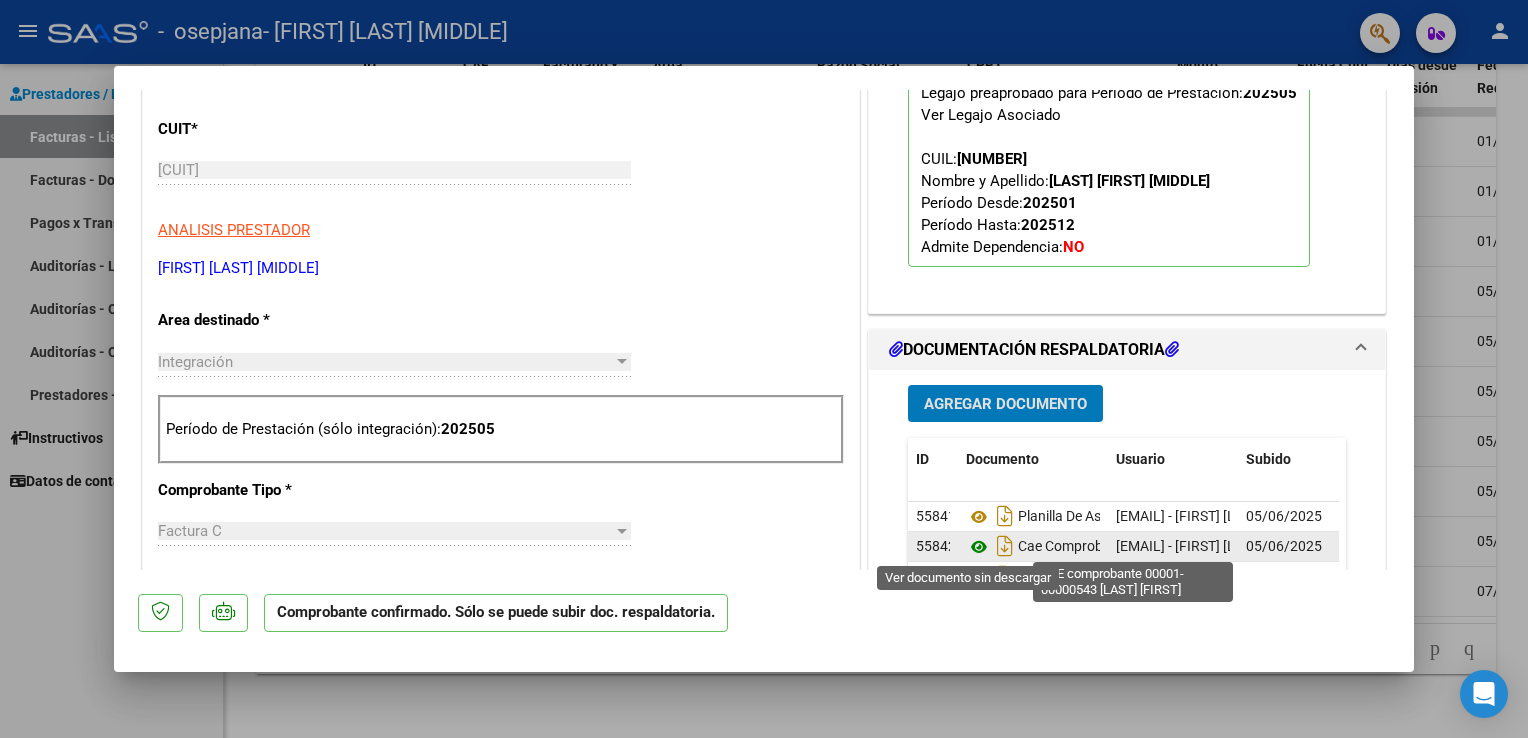 scroll, scrollTop: 900, scrollLeft: 0, axis: vertical 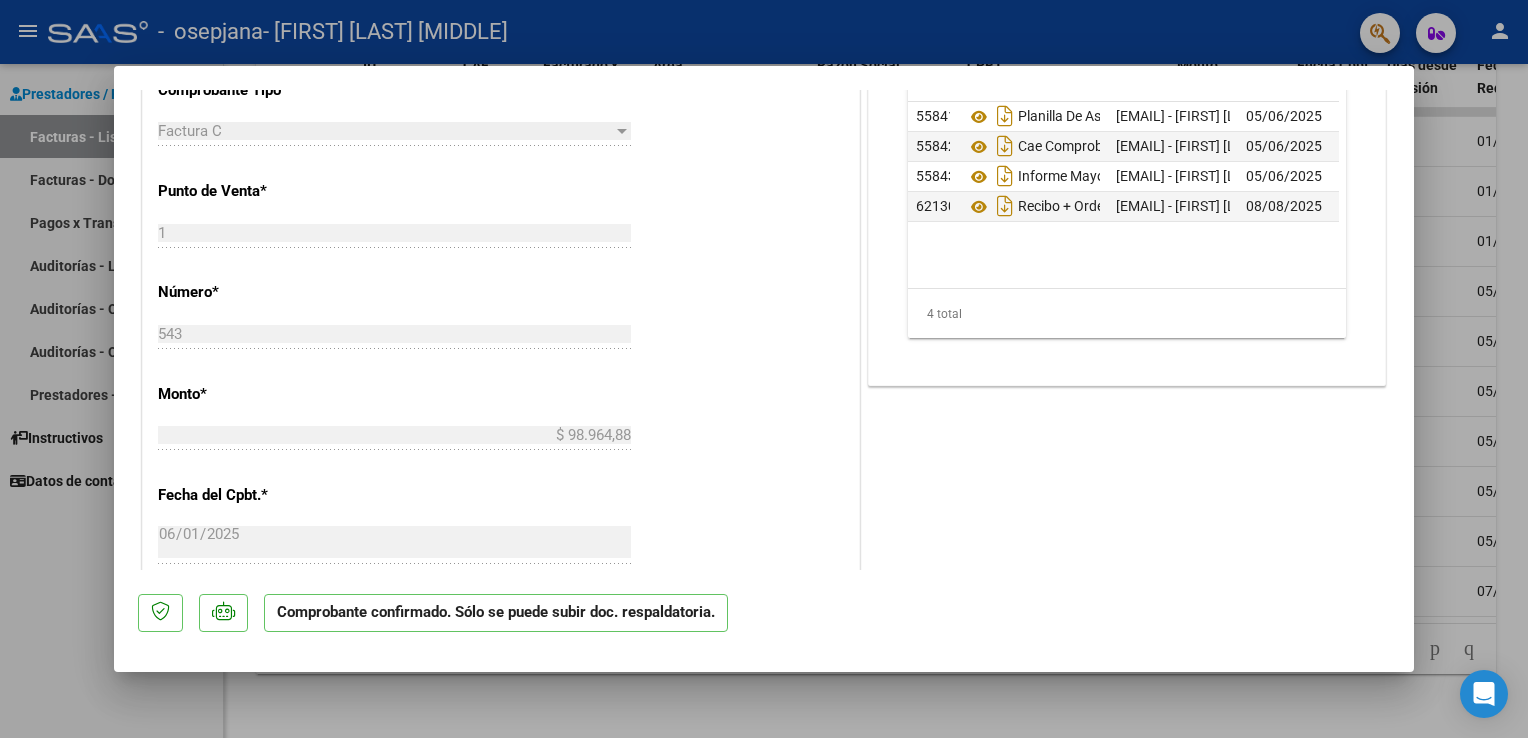 click at bounding box center [764, 369] 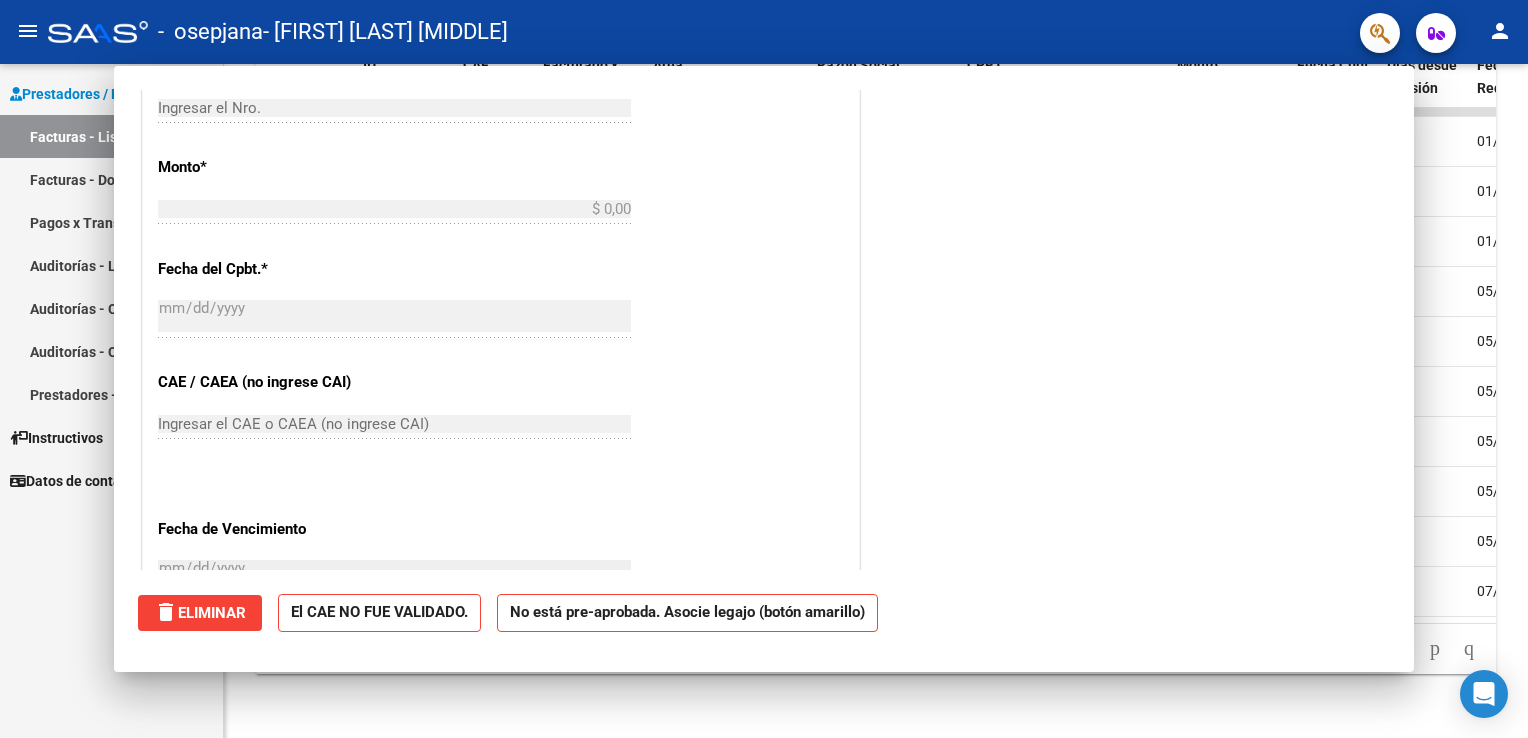 scroll, scrollTop: 0, scrollLeft: 0, axis: both 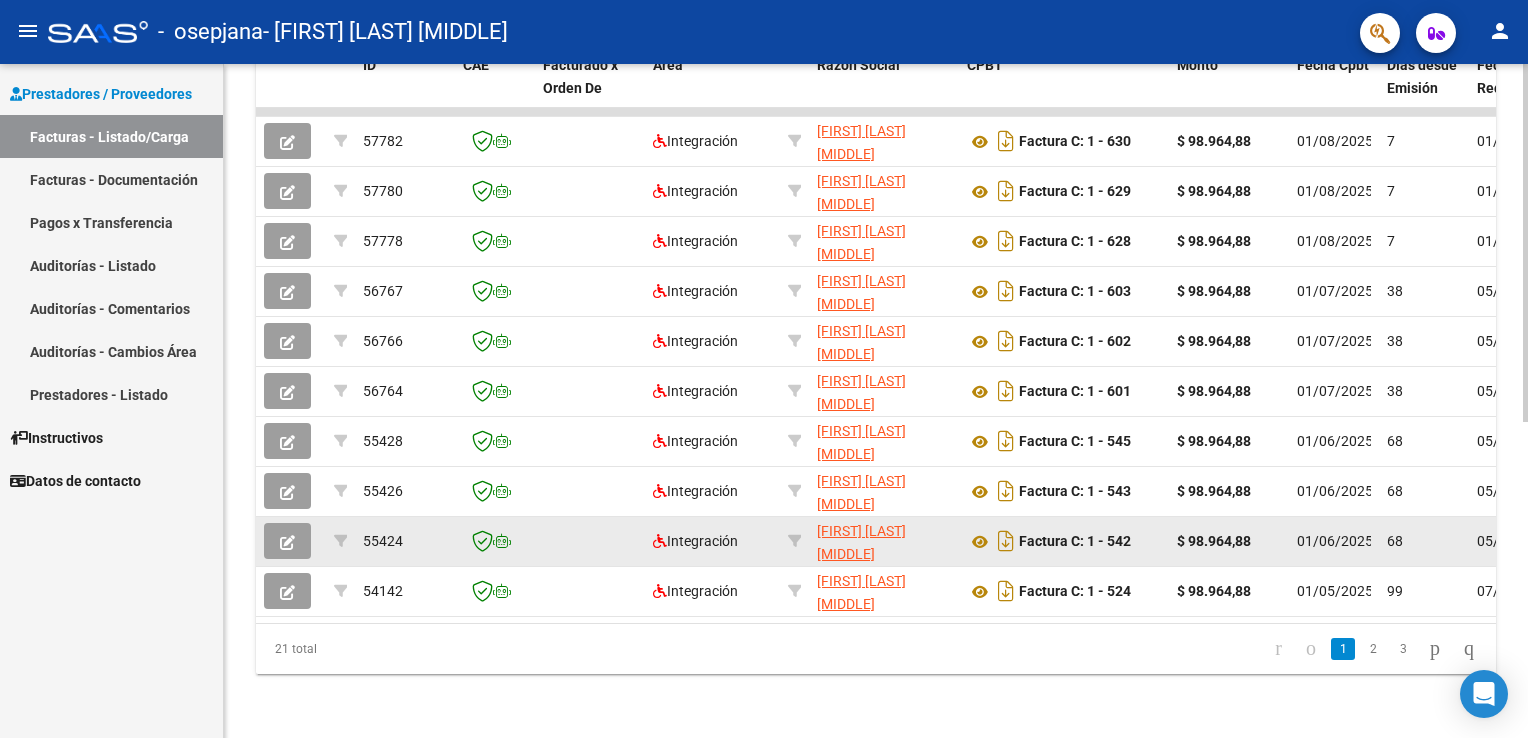 click 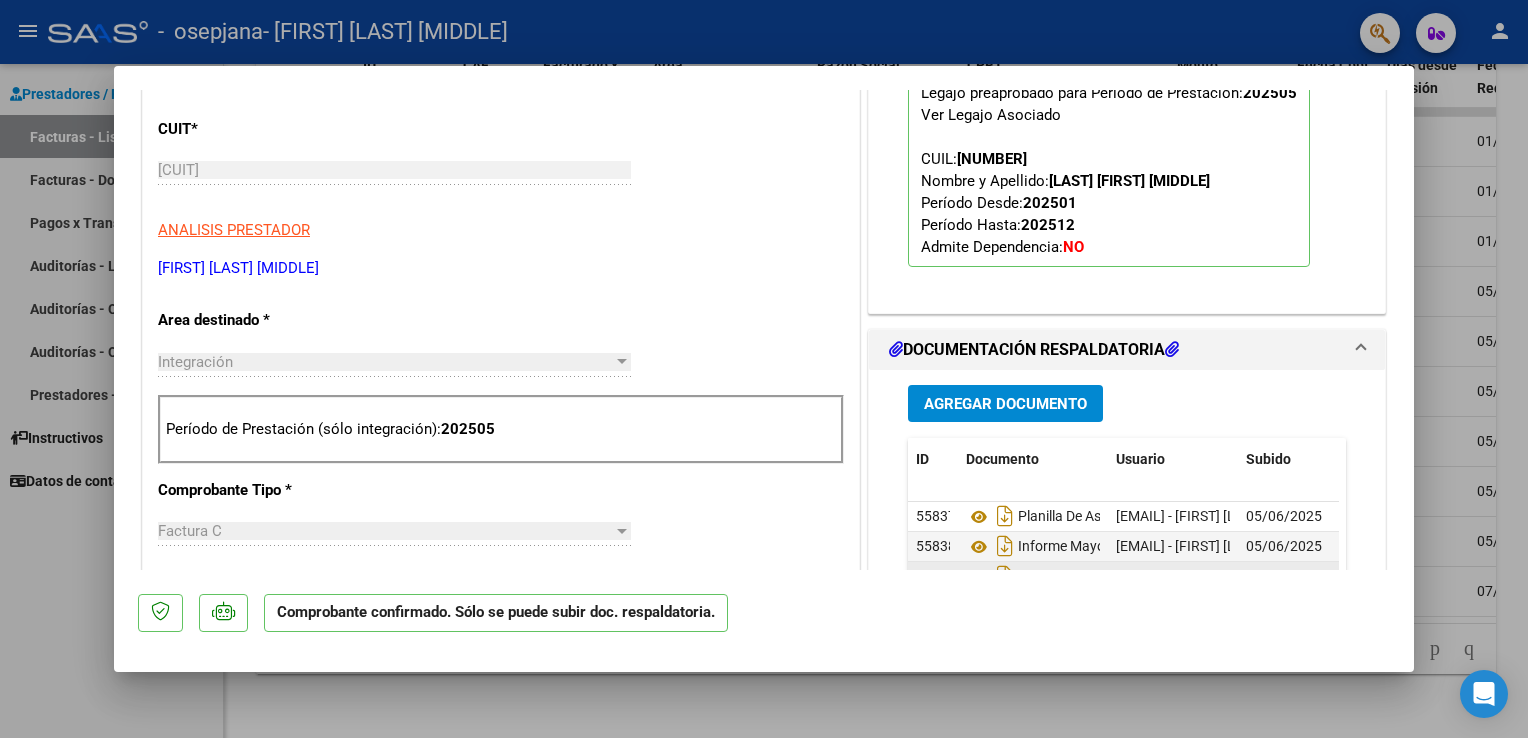 scroll, scrollTop: 600, scrollLeft: 0, axis: vertical 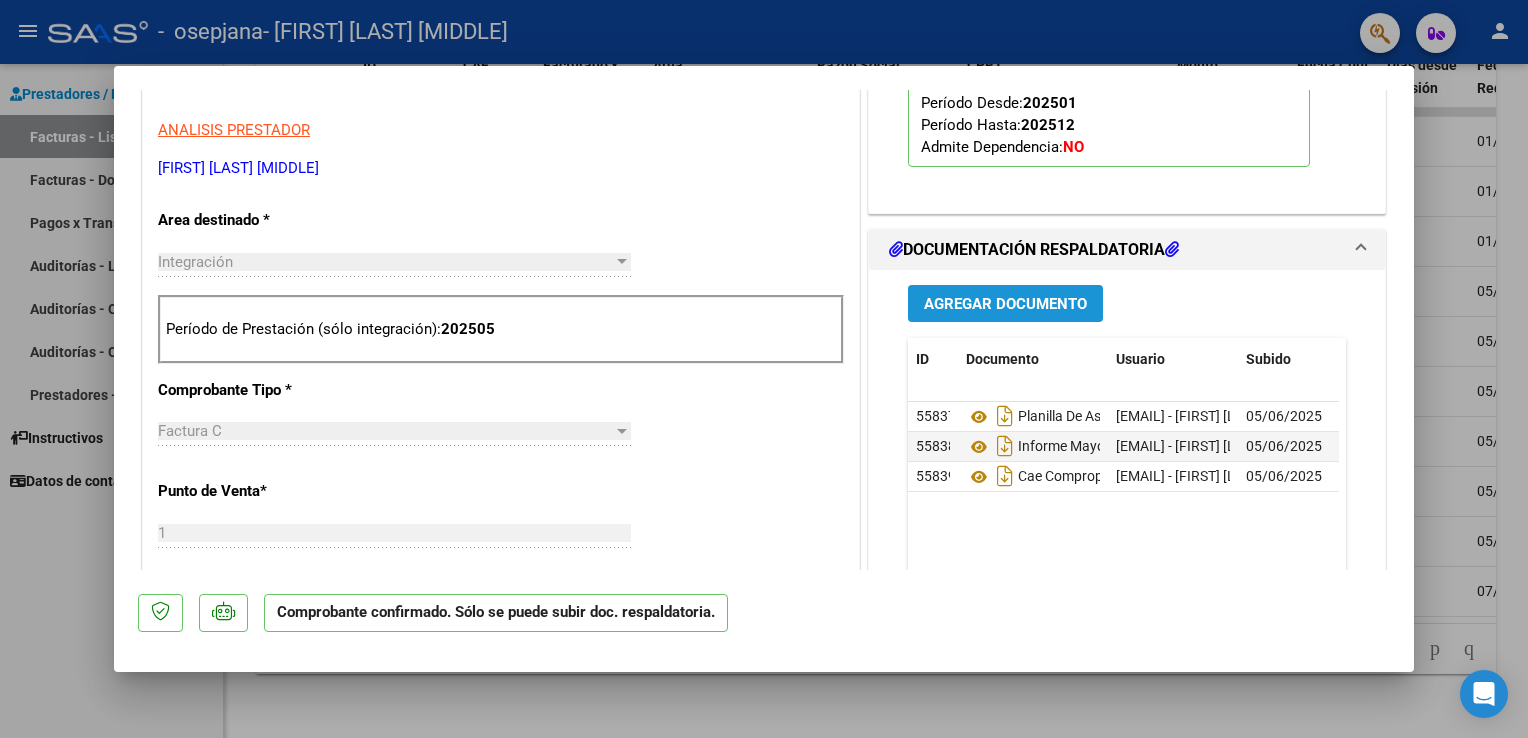 click on "Agregar Documento" at bounding box center [1005, 304] 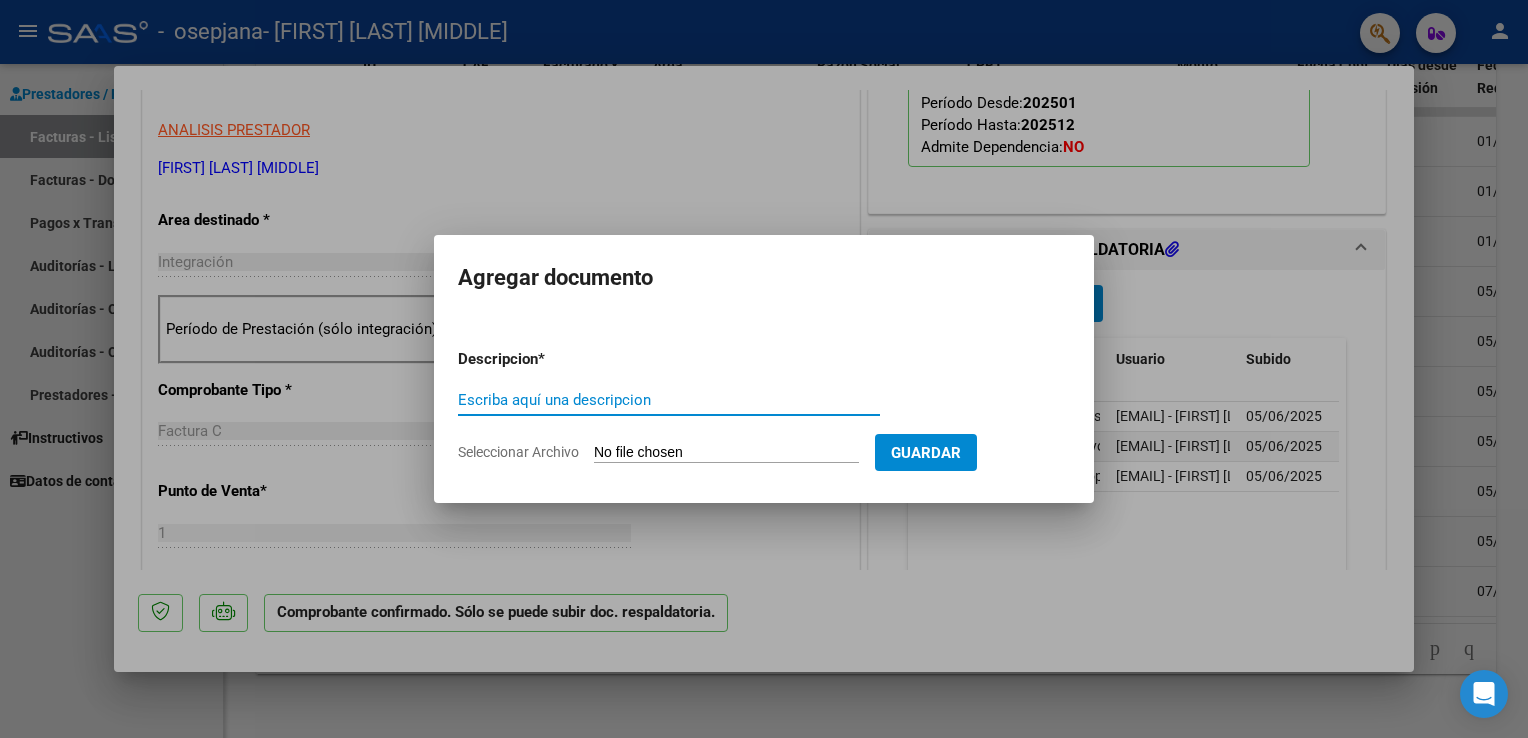 click on "Escriba aquí una descripcion" at bounding box center [669, 400] 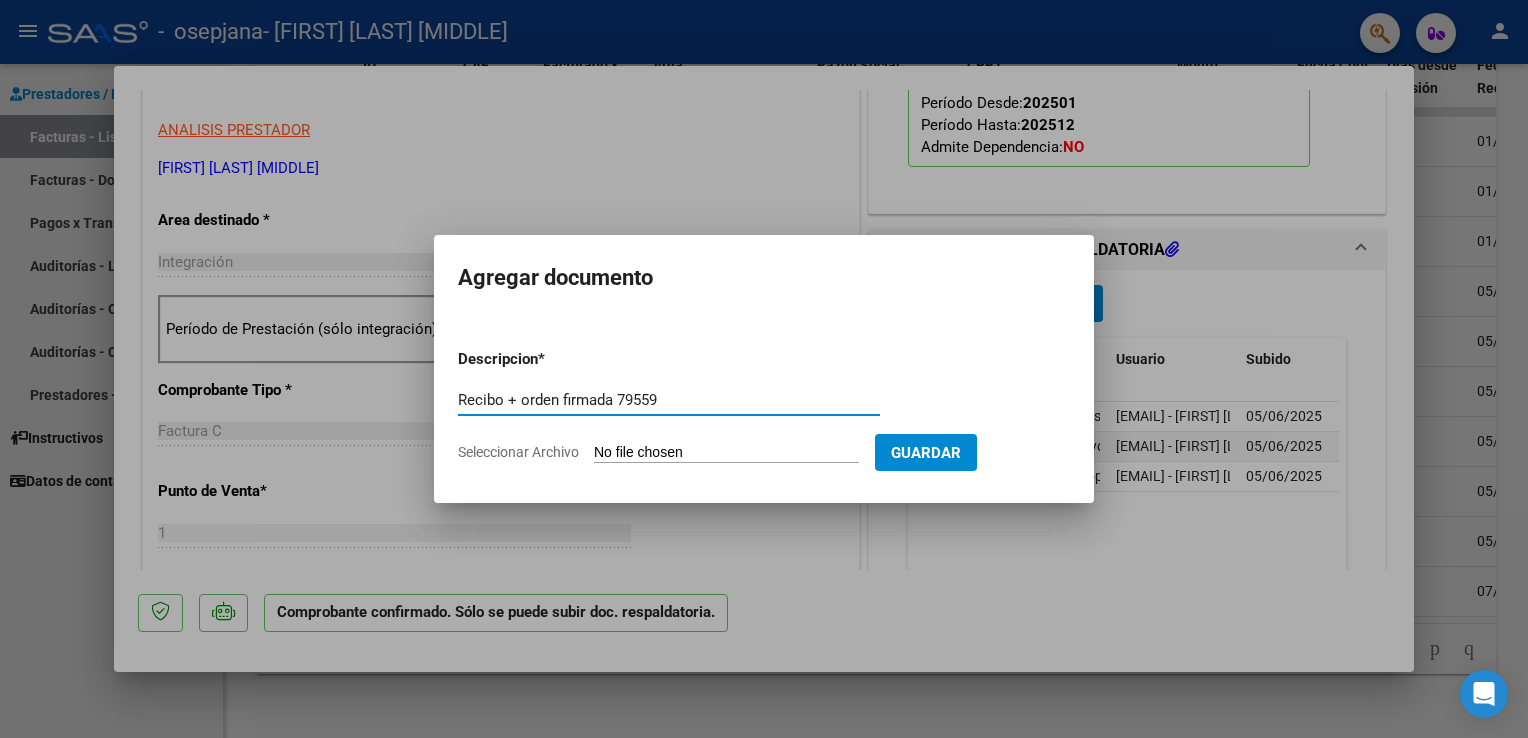 type on "Recibo + orden firmada 79559" 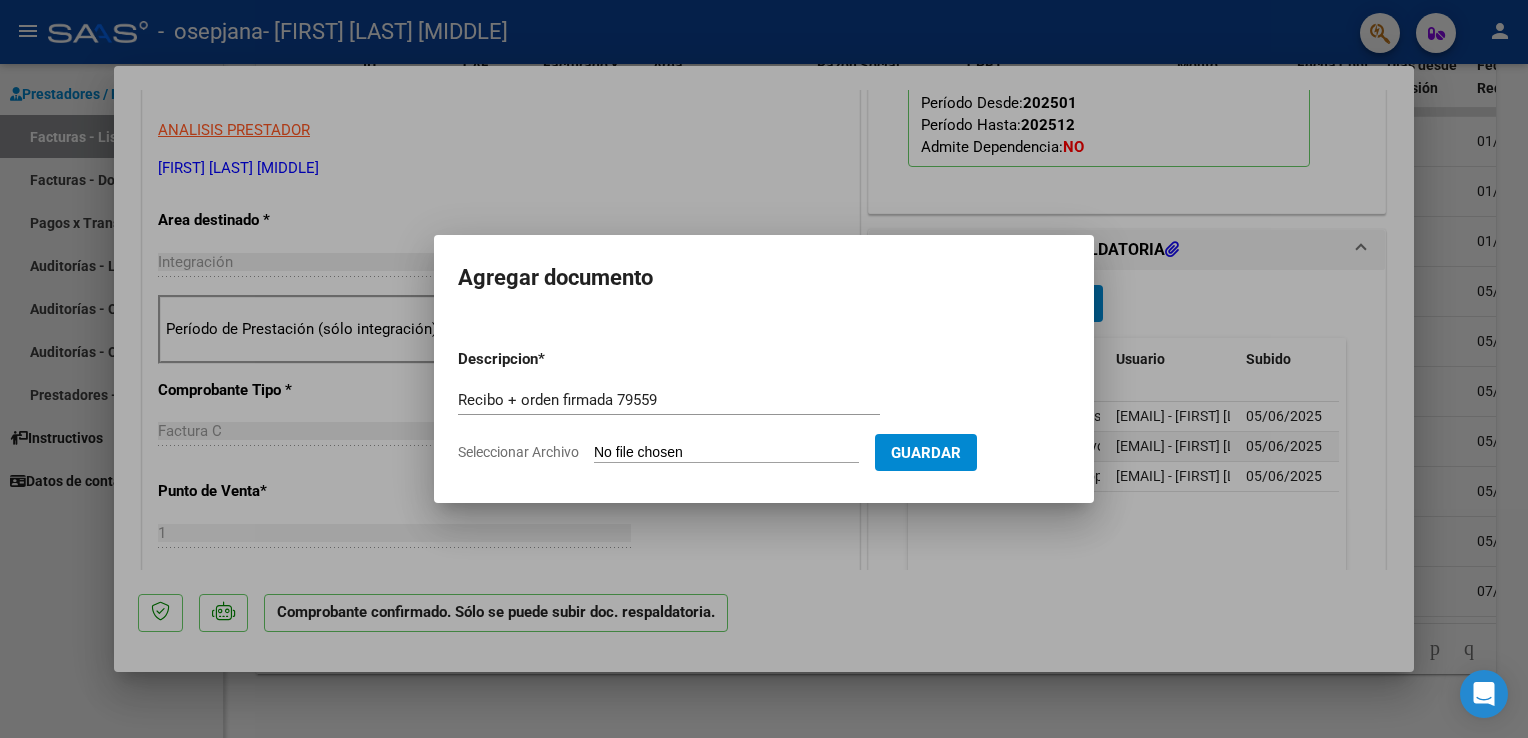 type on "C:\fakepath\Recibo + orden 79559.pdf" 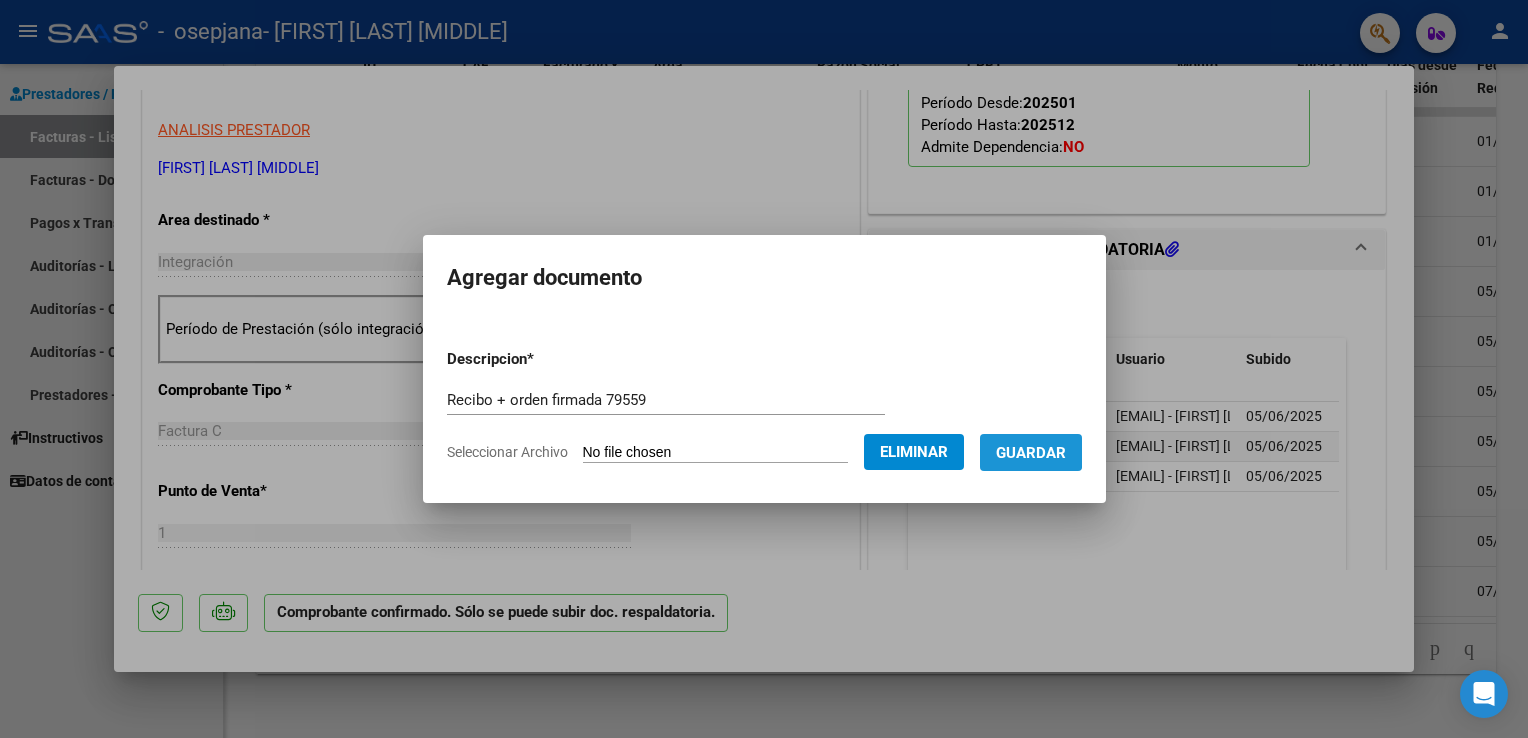 click on "Guardar" at bounding box center [1031, 453] 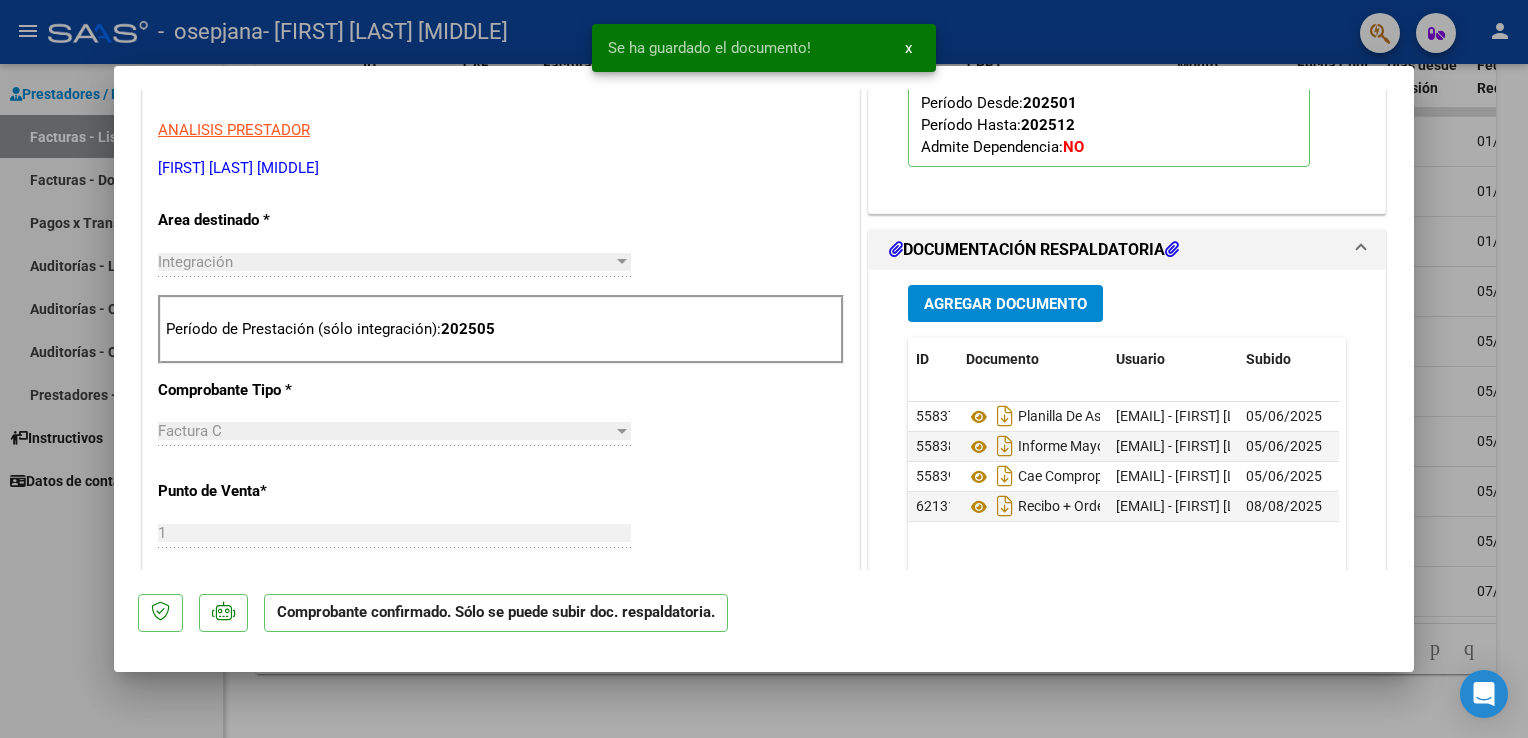 click at bounding box center (764, 369) 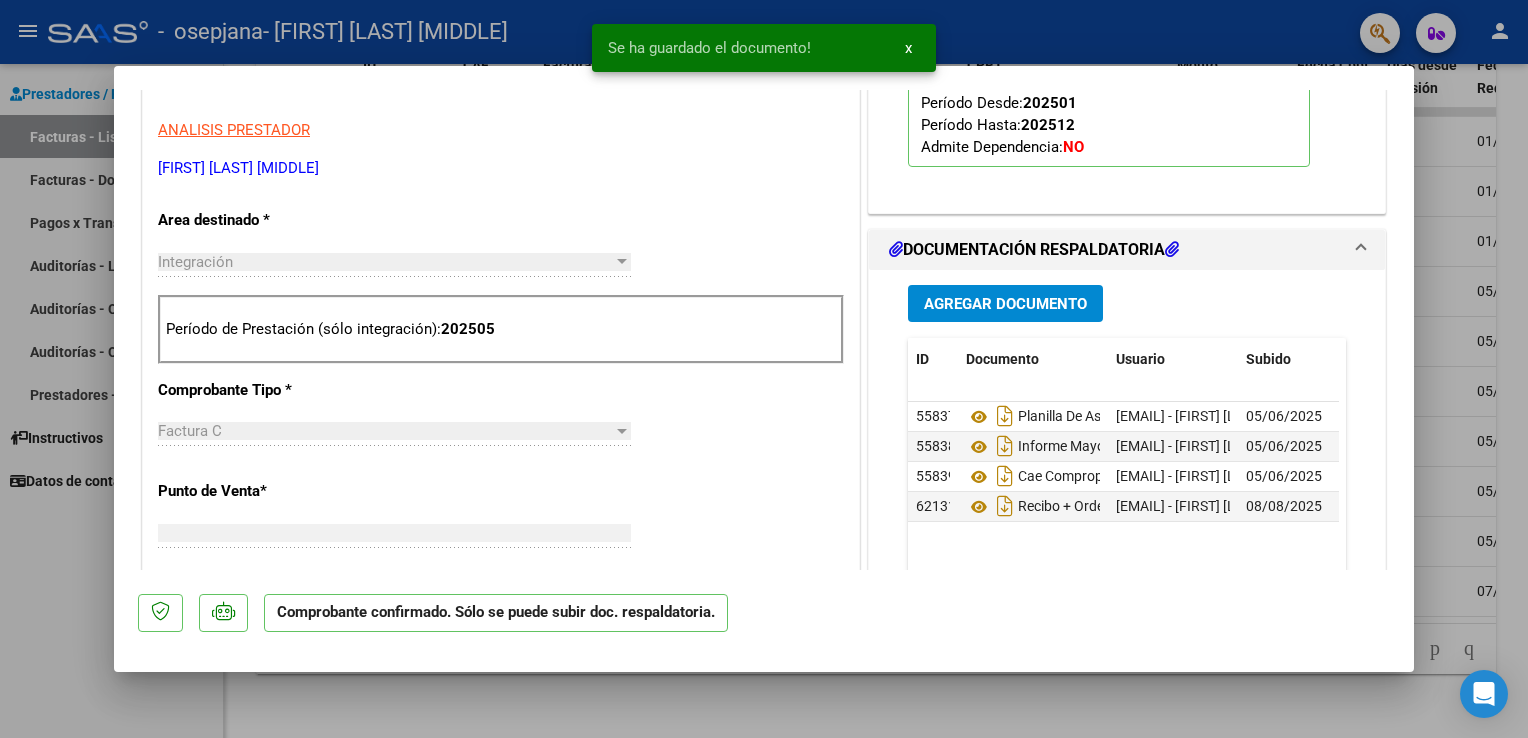 scroll, scrollTop: 0, scrollLeft: 0, axis: both 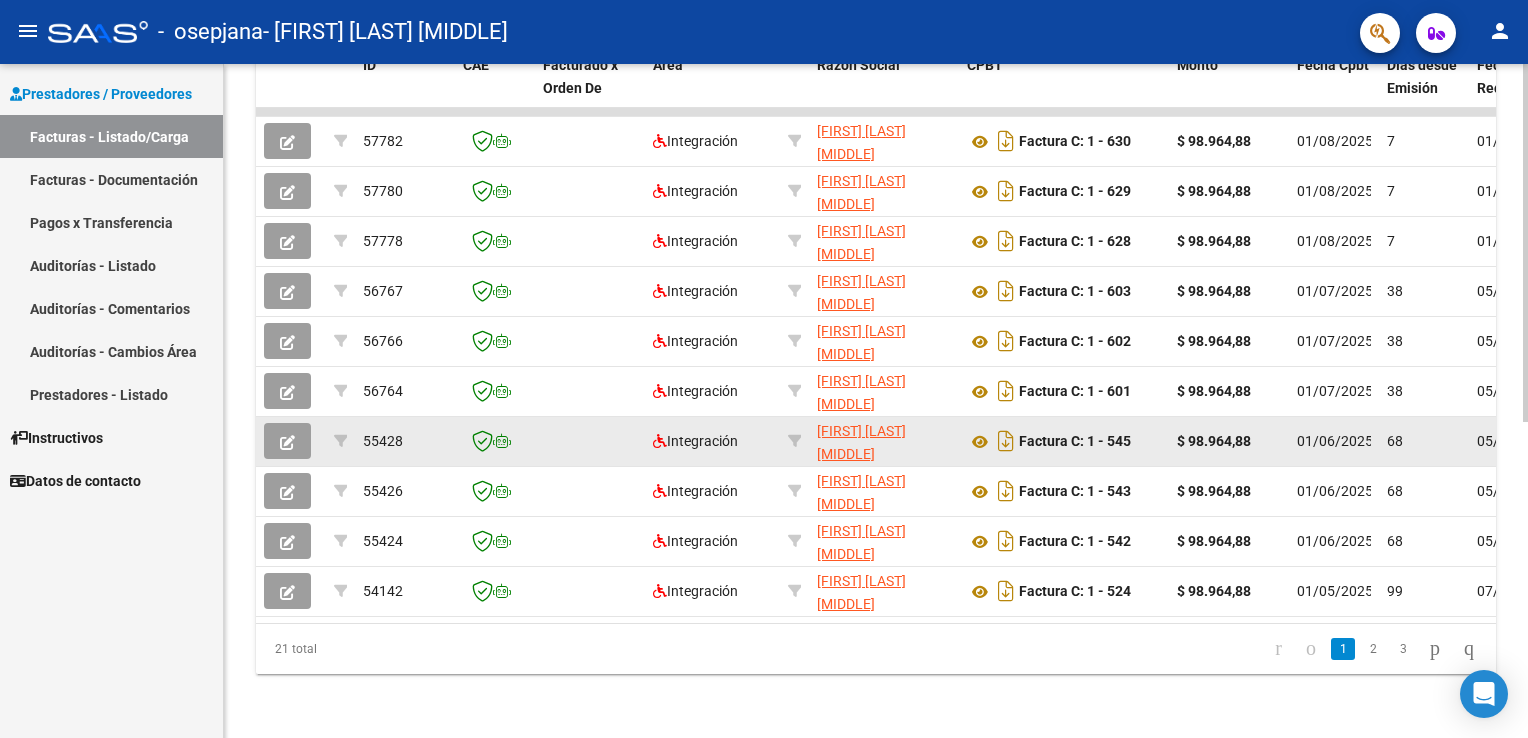 click 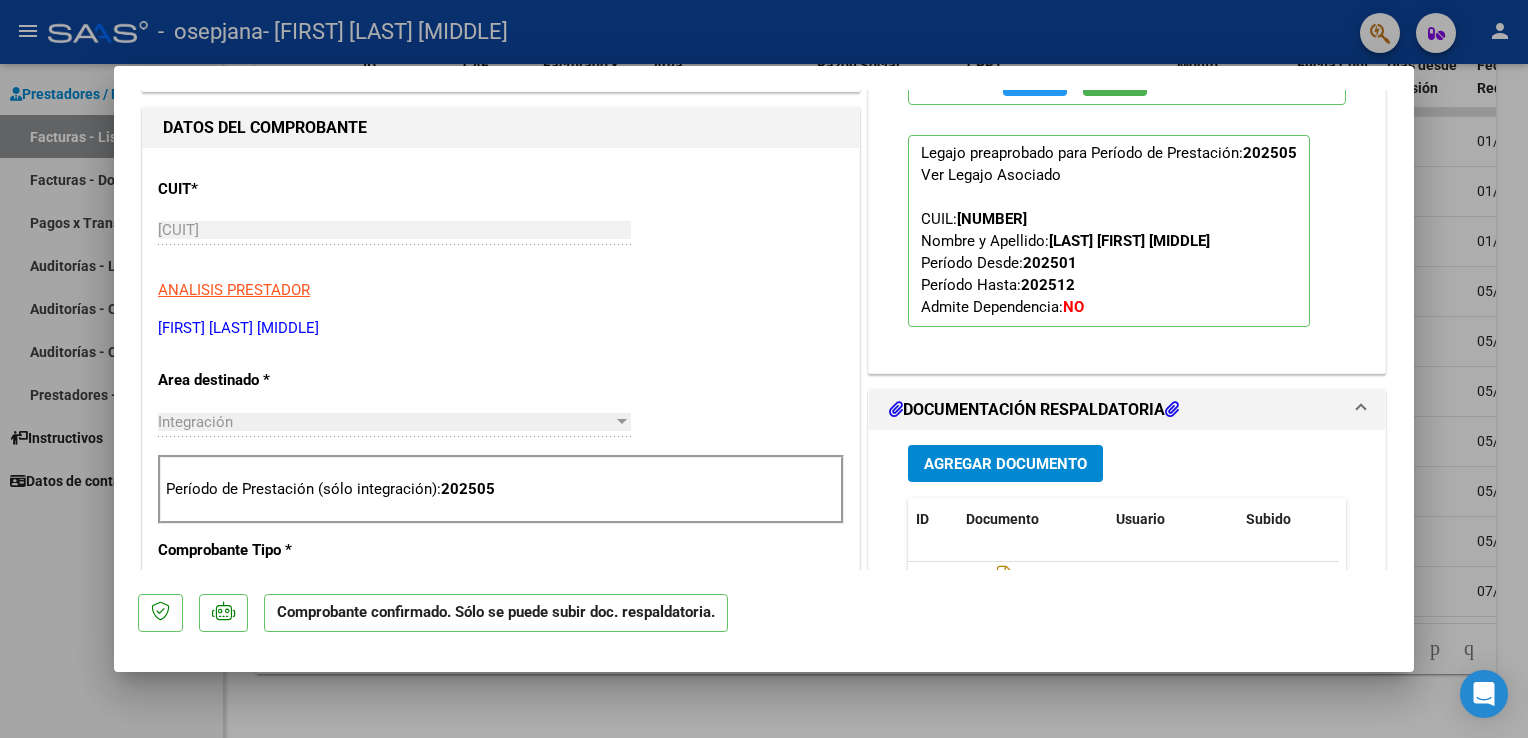 scroll, scrollTop: 600, scrollLeft: 0, axis: vertical 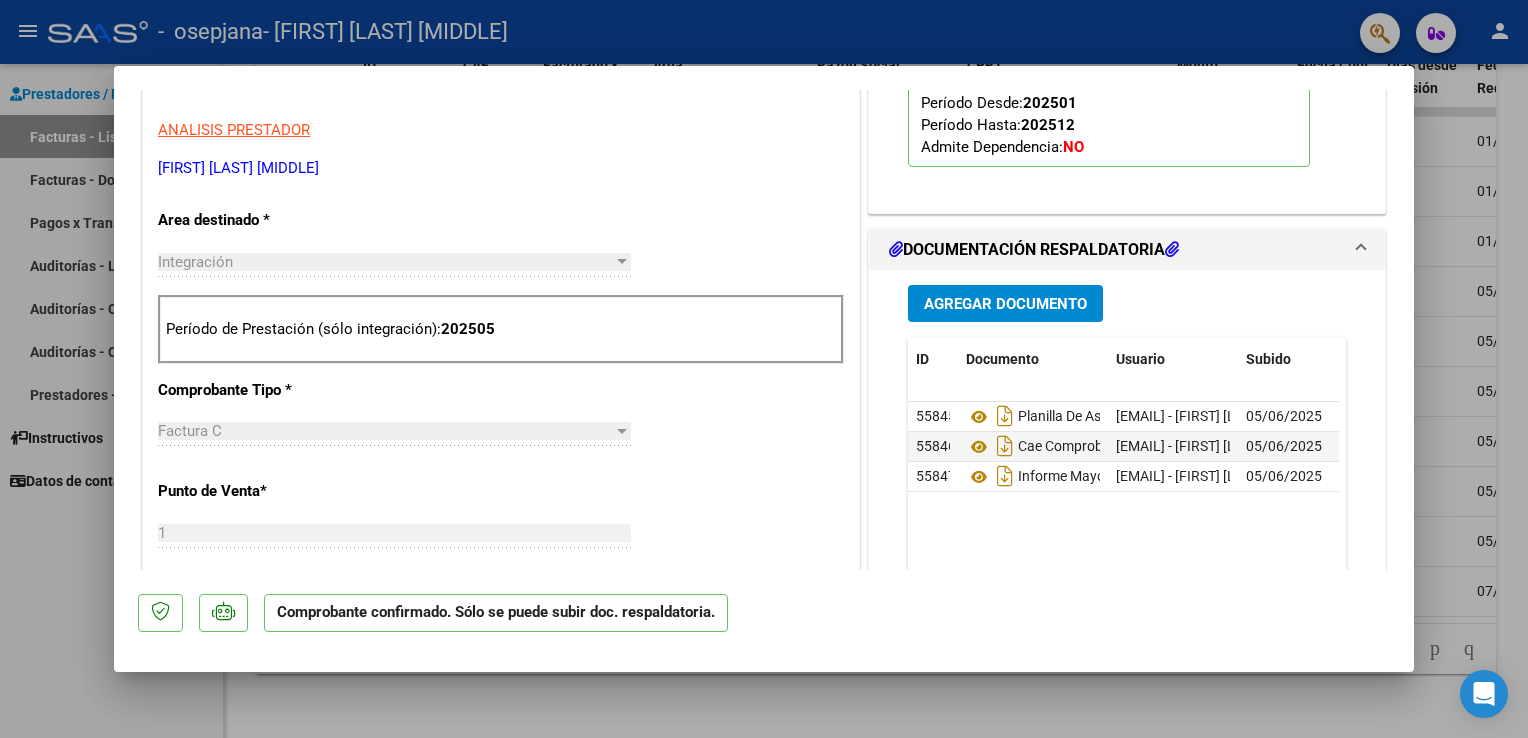 click on "Agregar Documento" at bounding box center [1005, 304] 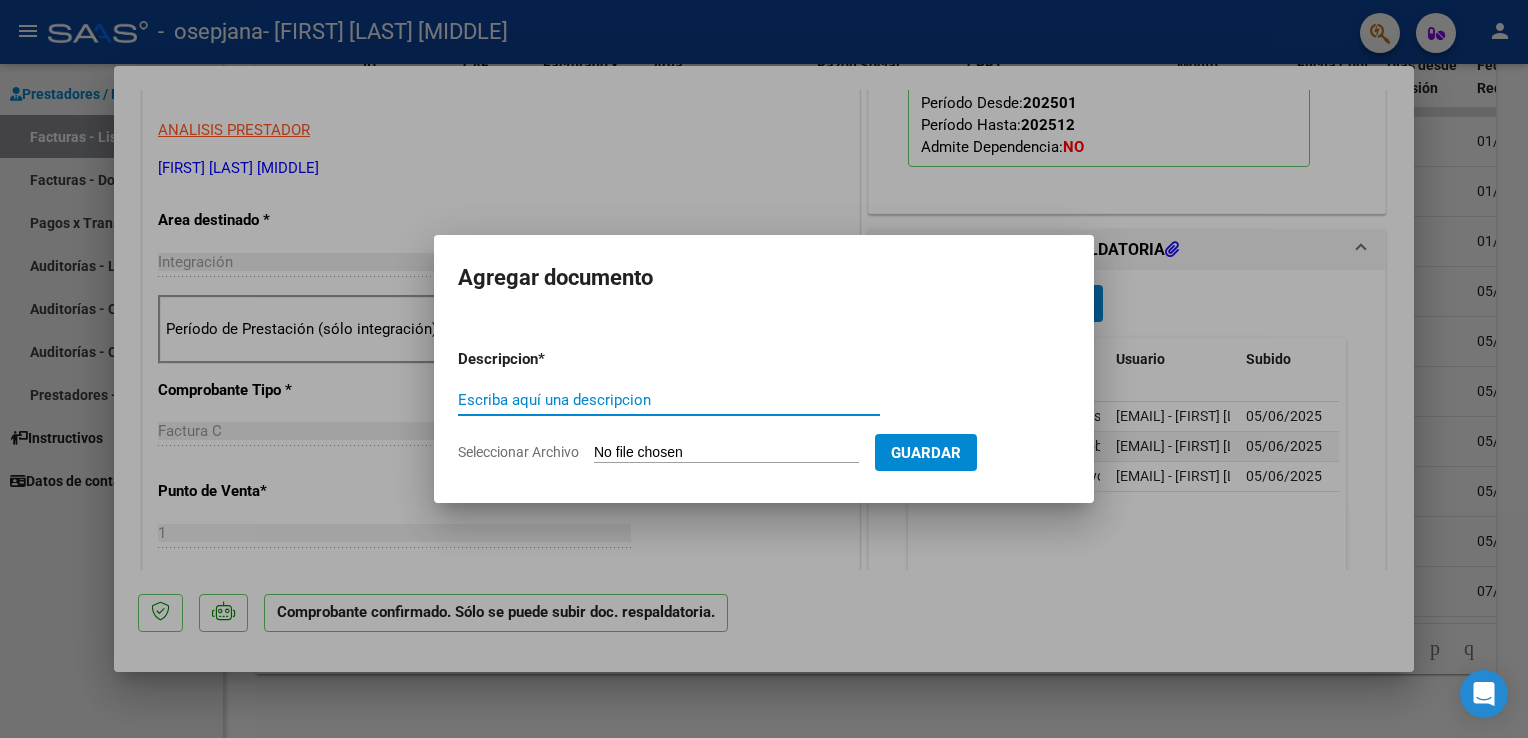 click on "Escriba aquí una descripcion" at bounding box center [669, 400] 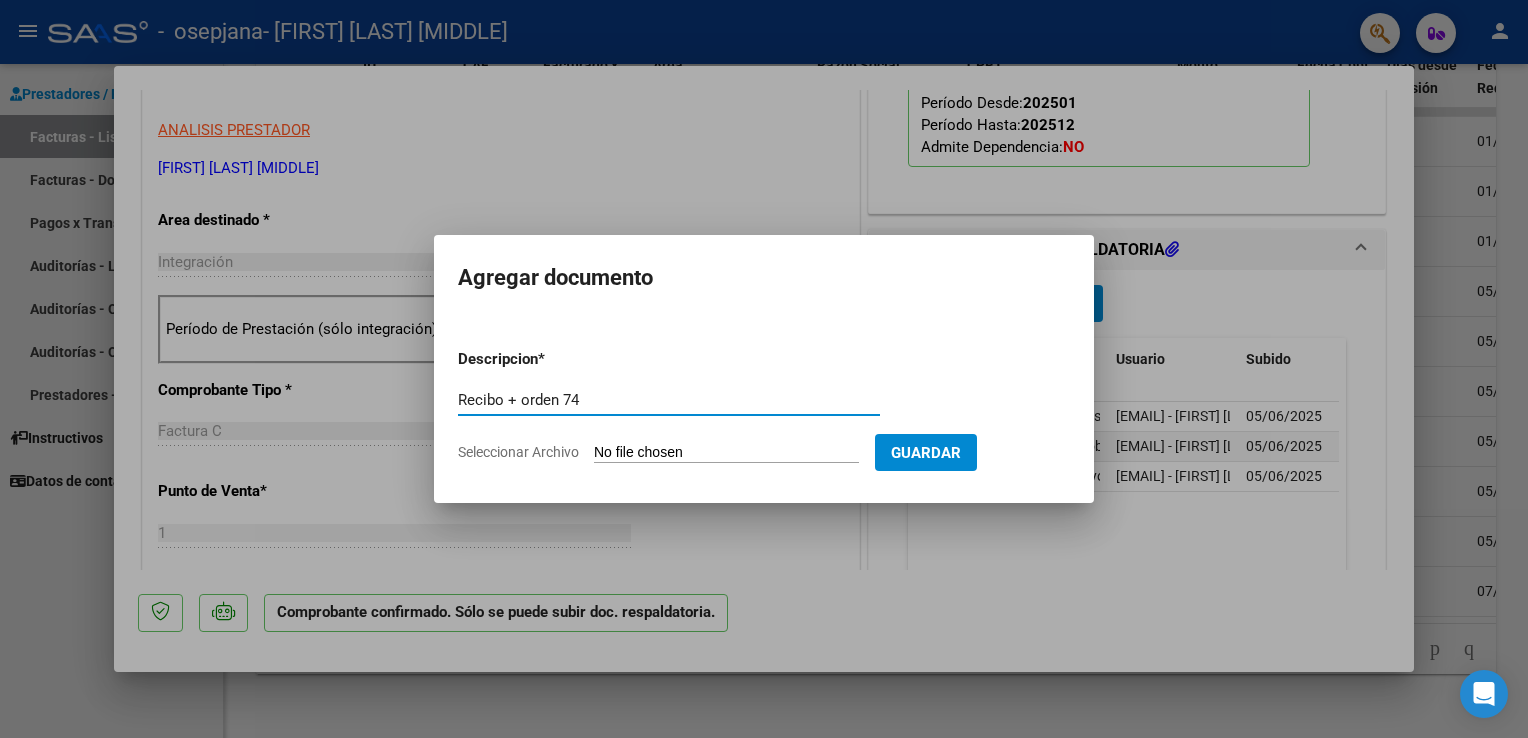 type on "Recibo + orden 74" 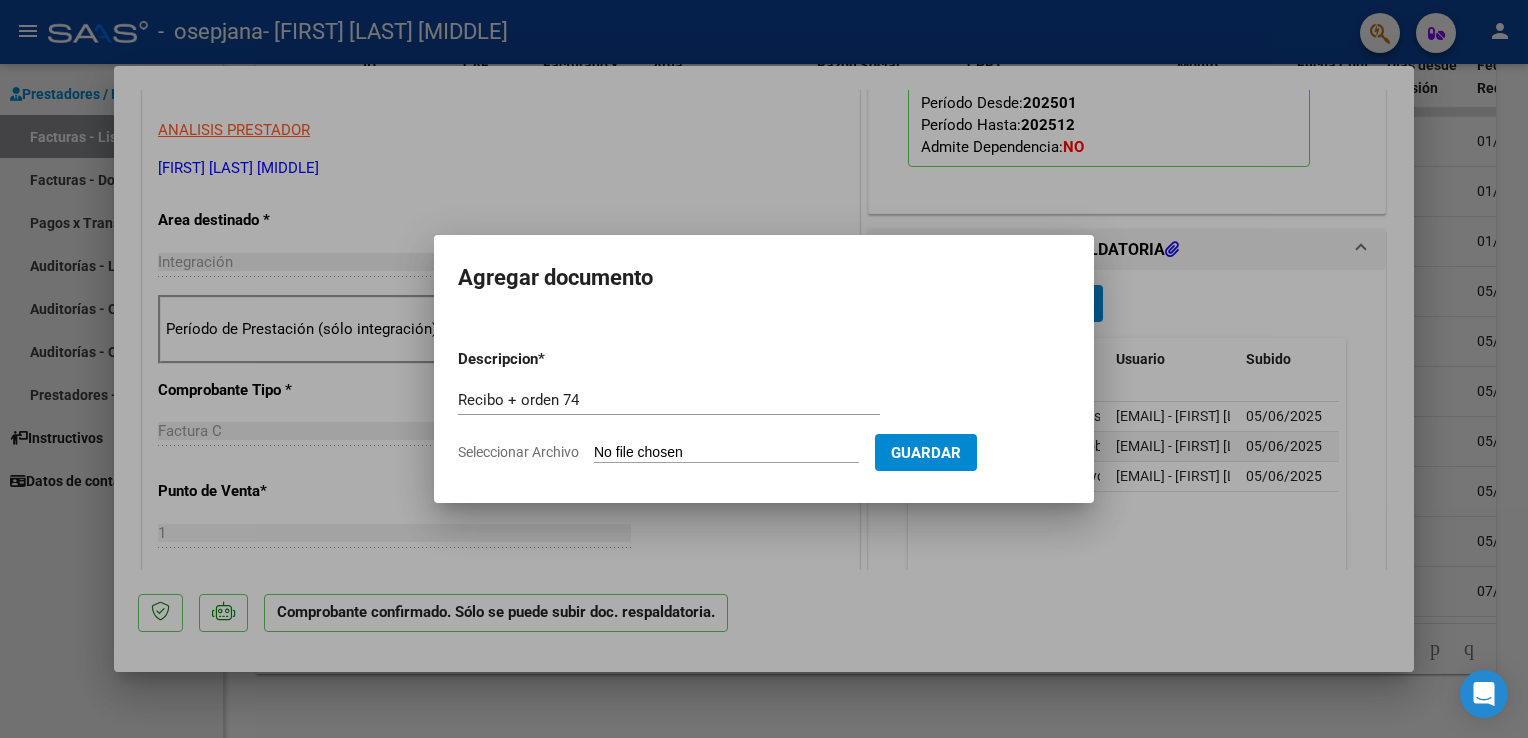 type on "C:\fakepath\Recibo + orden 79560.pdf" 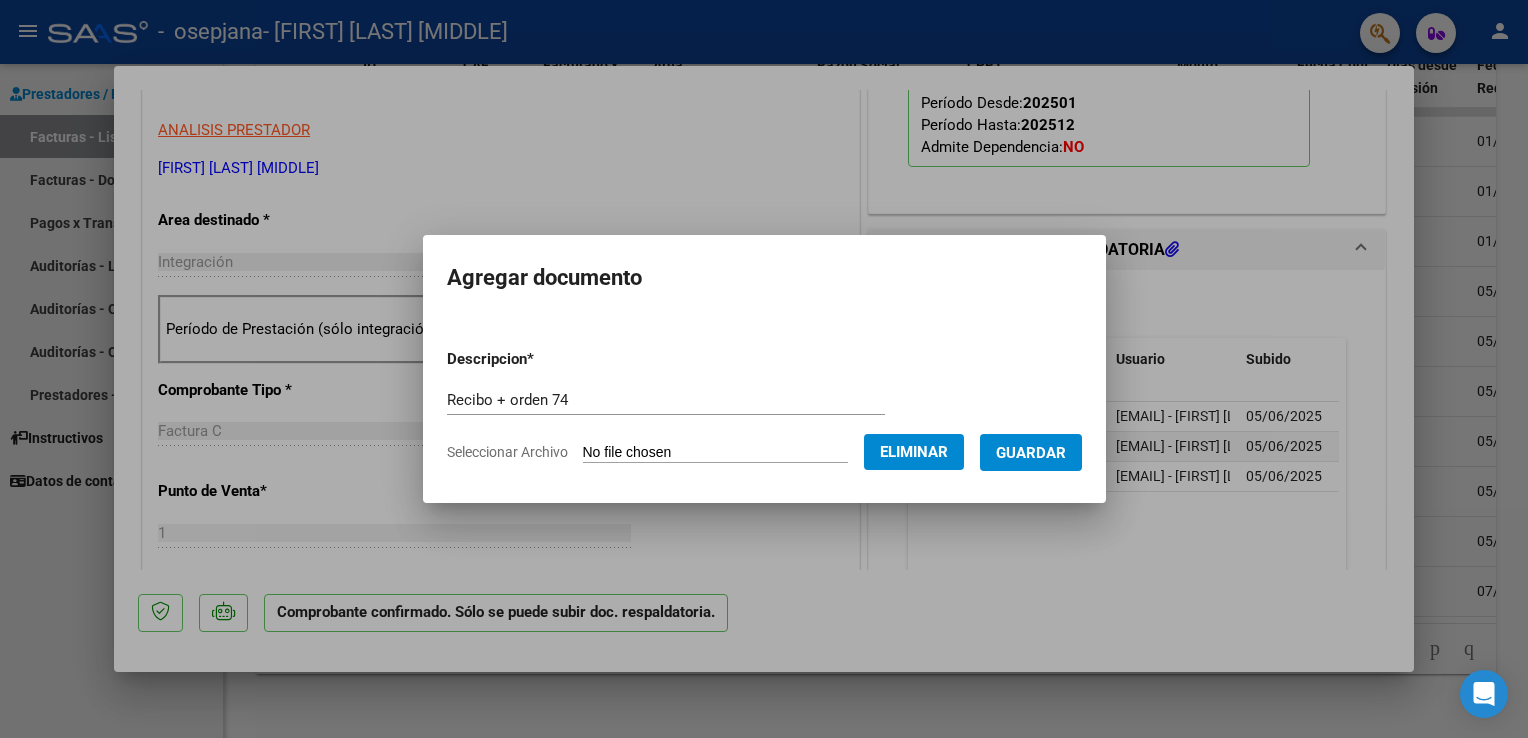 click on "Recibo + orden 74 Escriba aquí una descripcion" at bounding box center [666, 400] 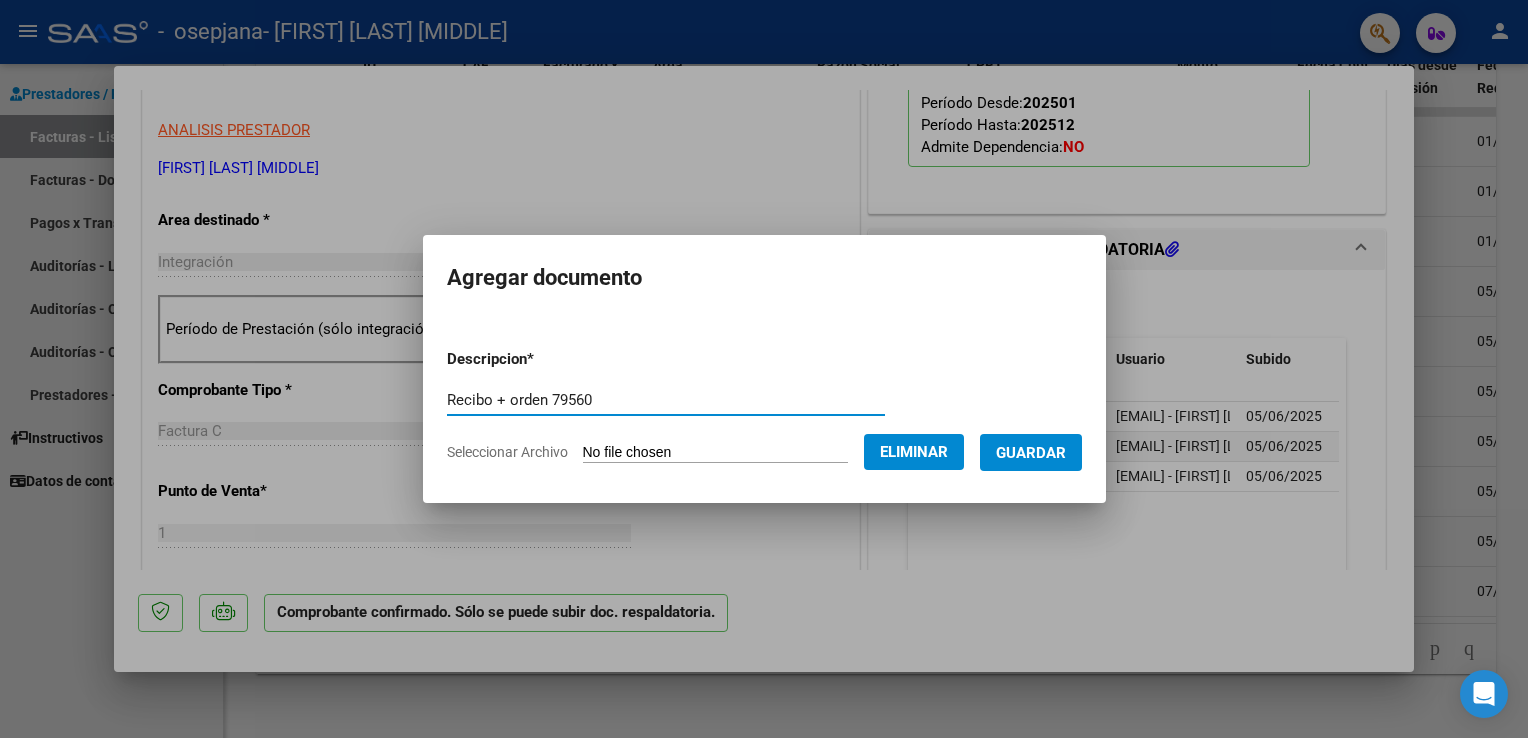type on "Recibo + orden 79560" 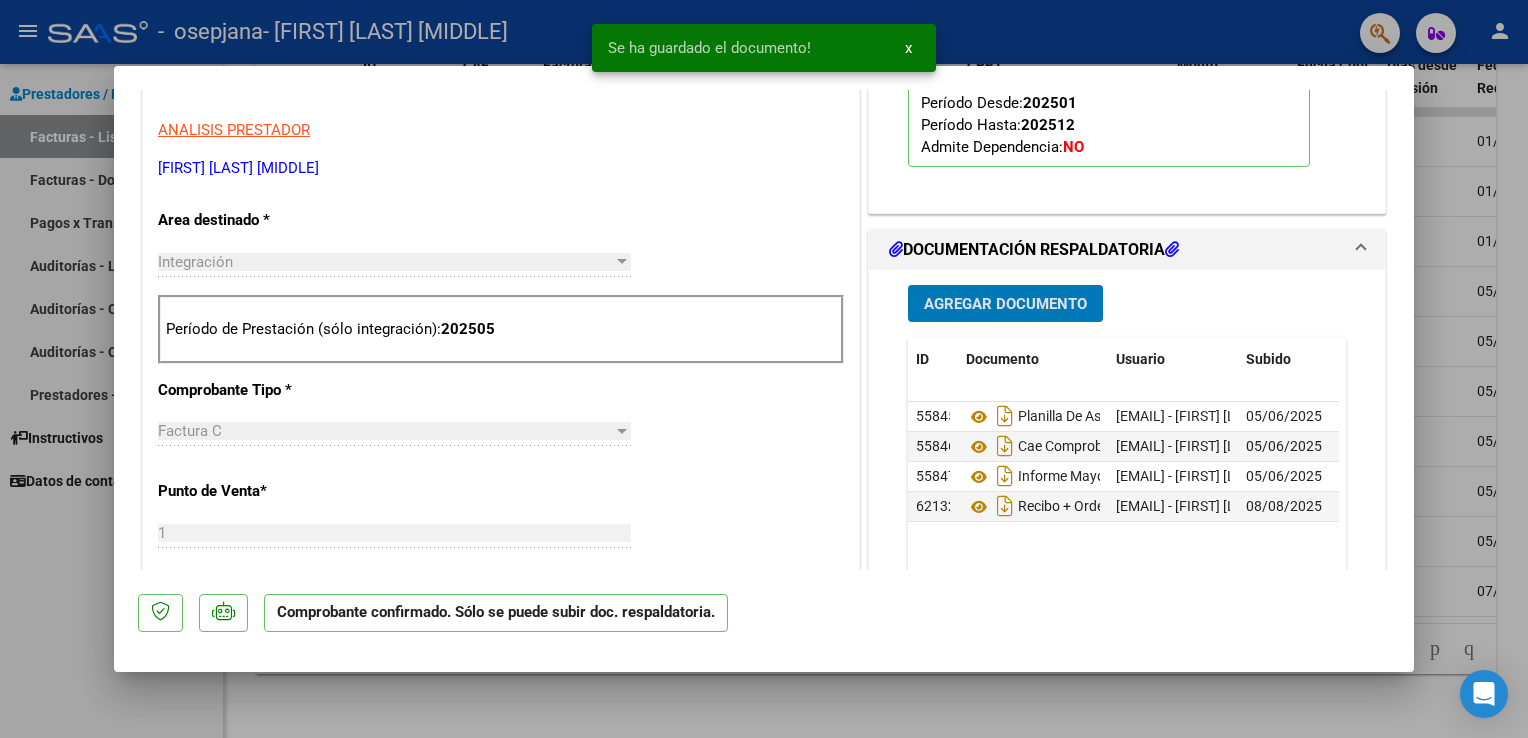 click at bounding box center (764, 369) 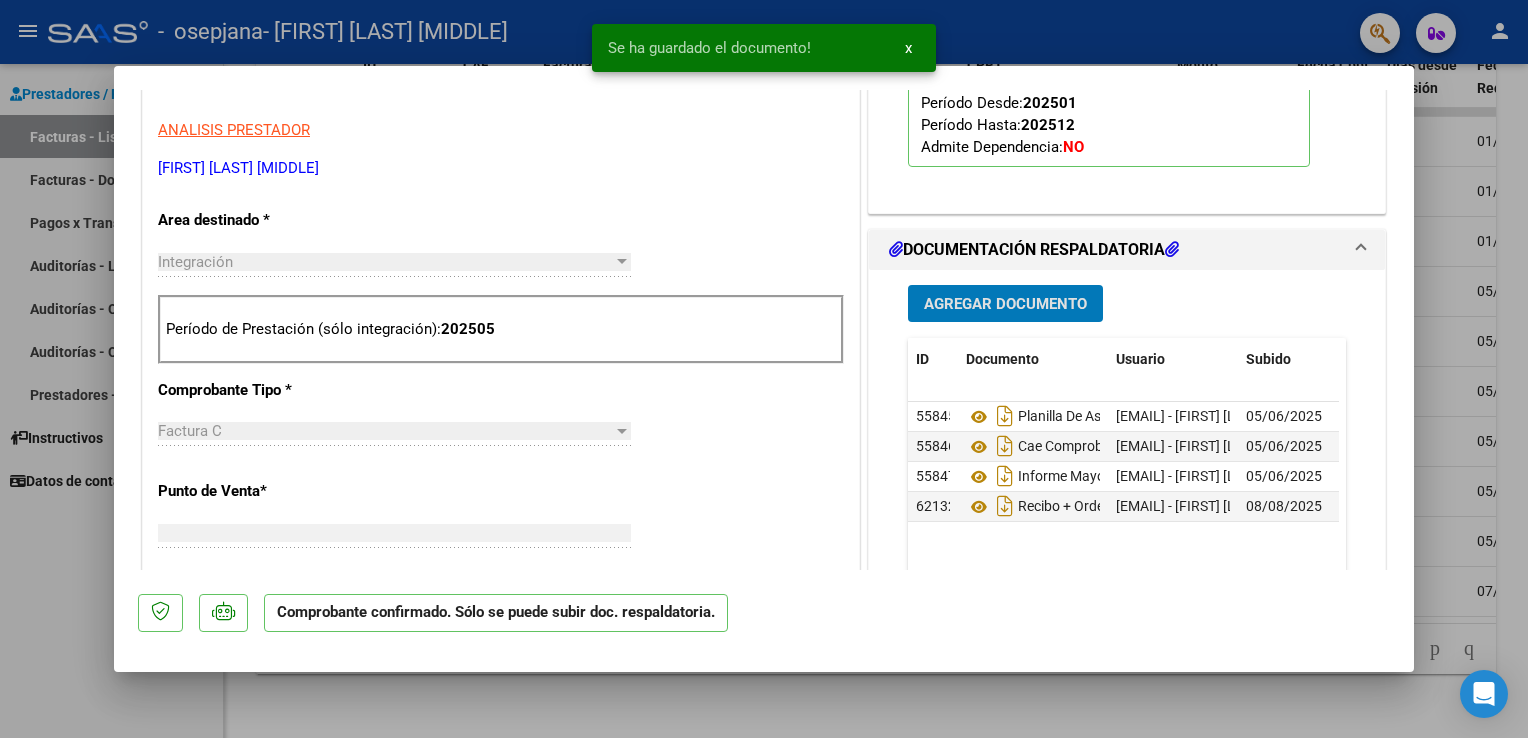 scroll, scrollTop: 0, scrollLeft: 0, axis: both 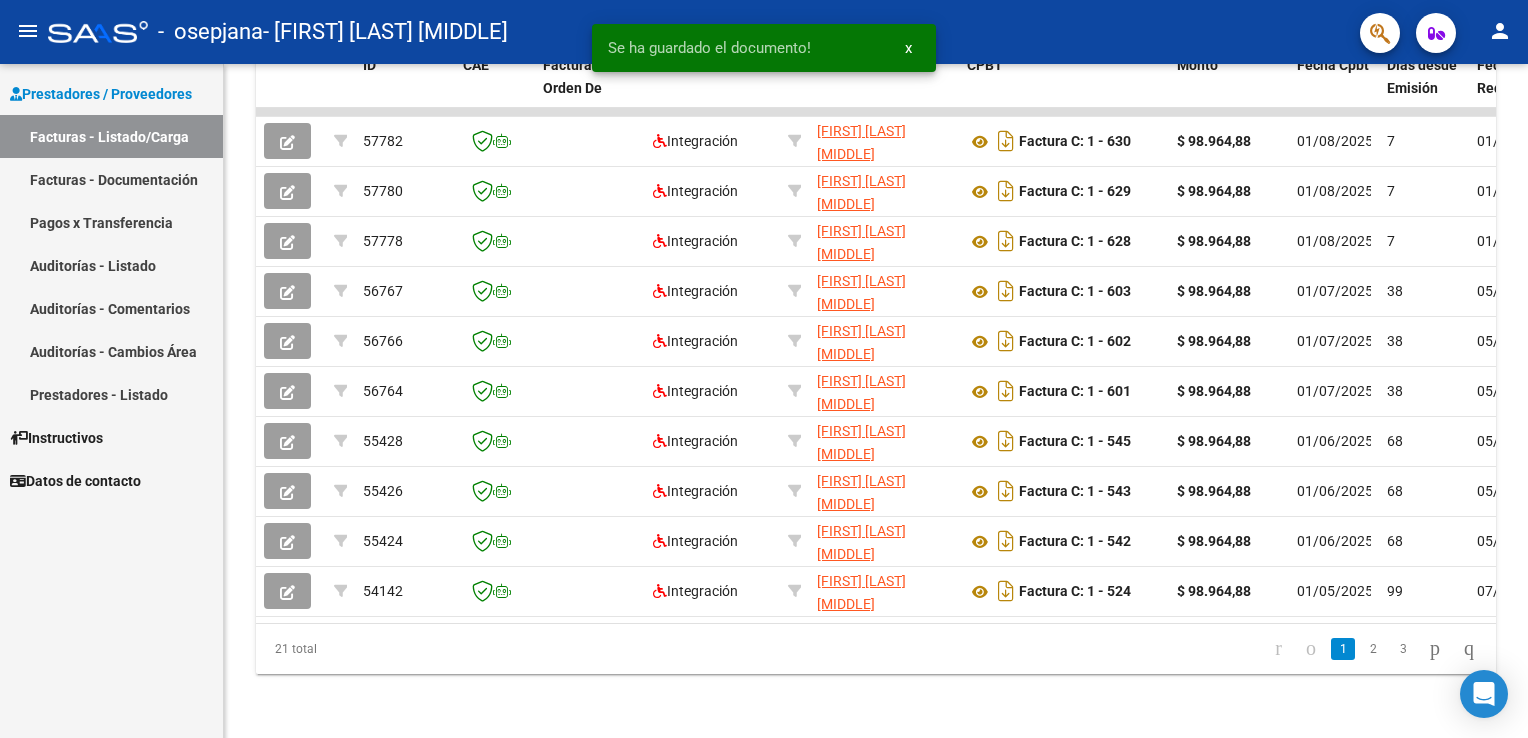 click on "Facturas - Documentación" at bounding box center [111, 179] 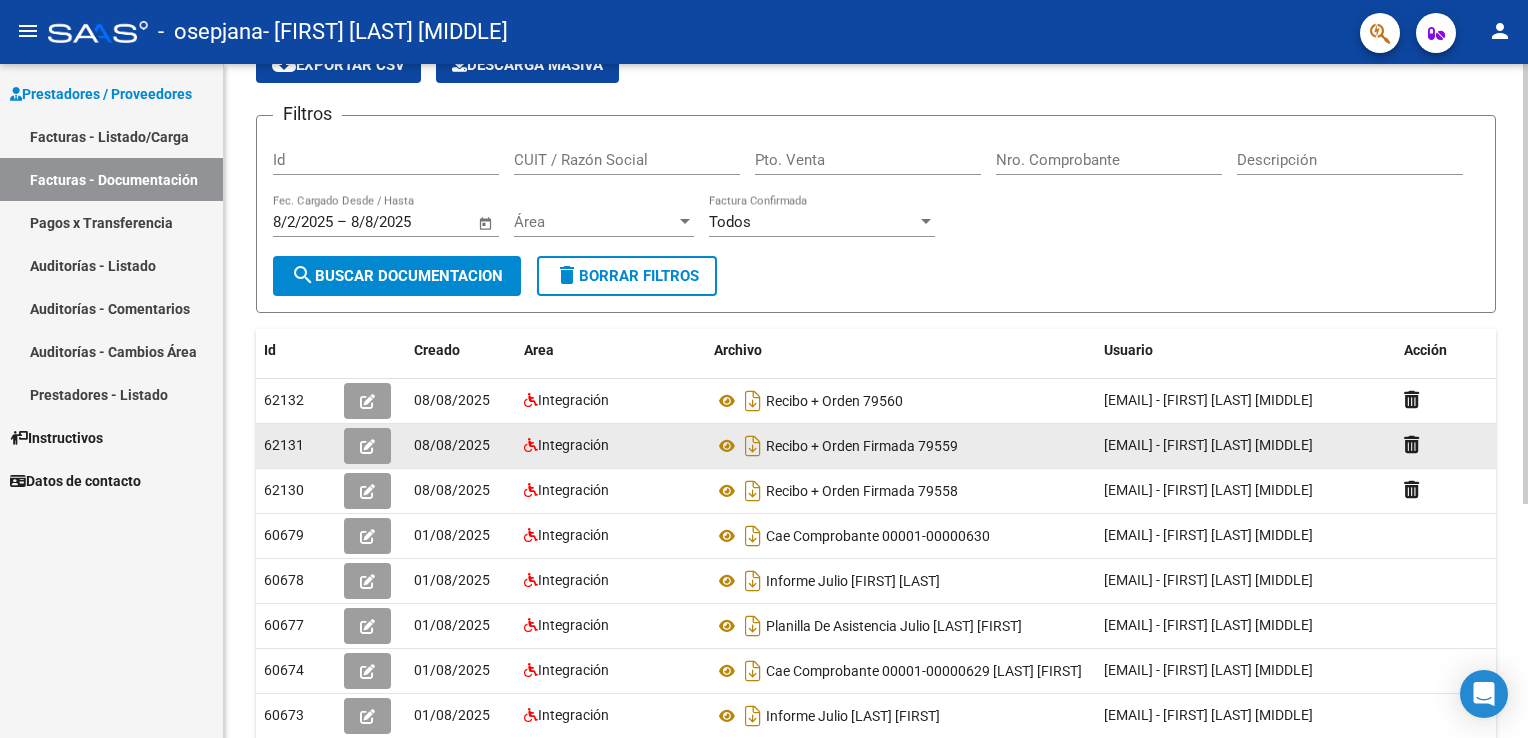 scroll, scrollTop: 0, scrollLeft: 0, axis: both 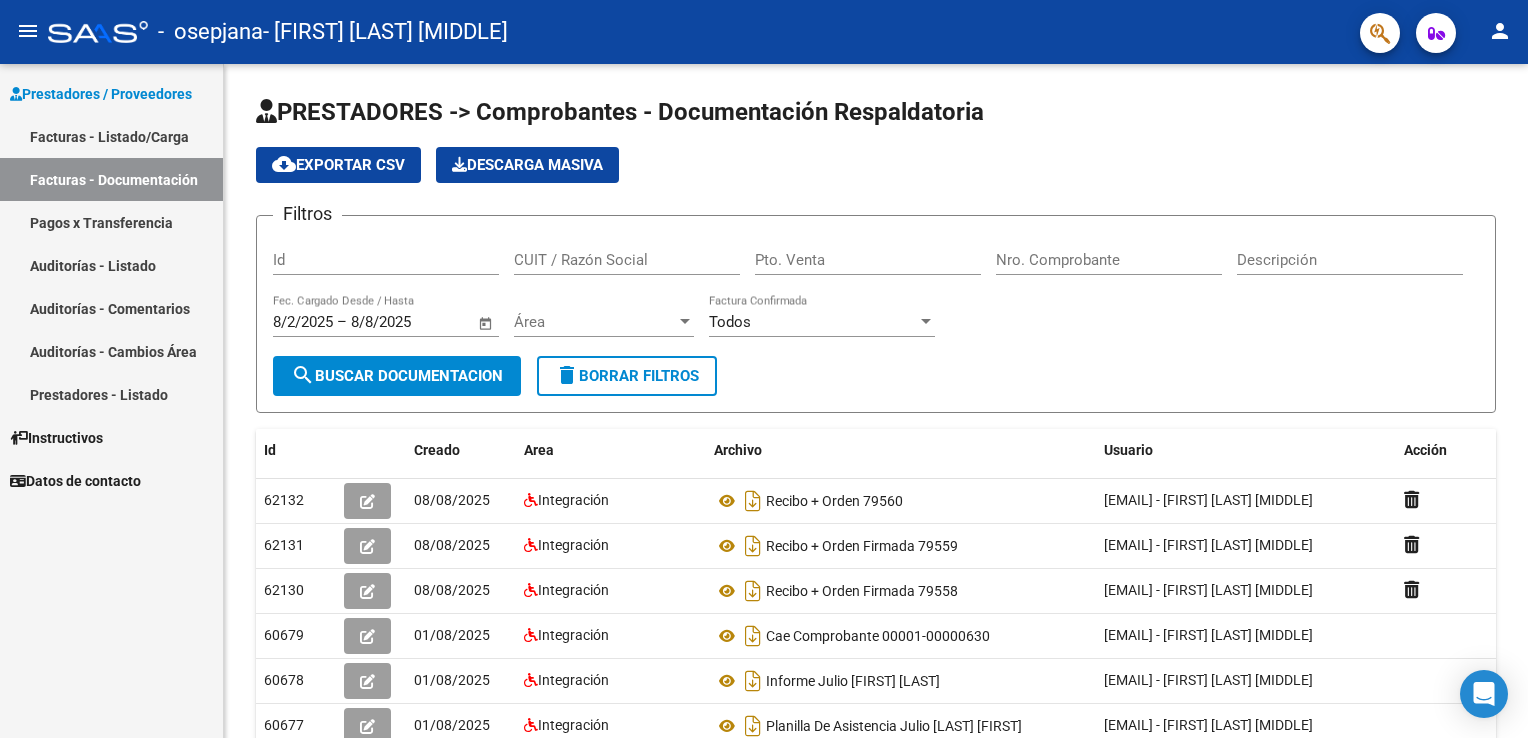 click on "Auditorías - Listado" at bounding box center [111, 265] 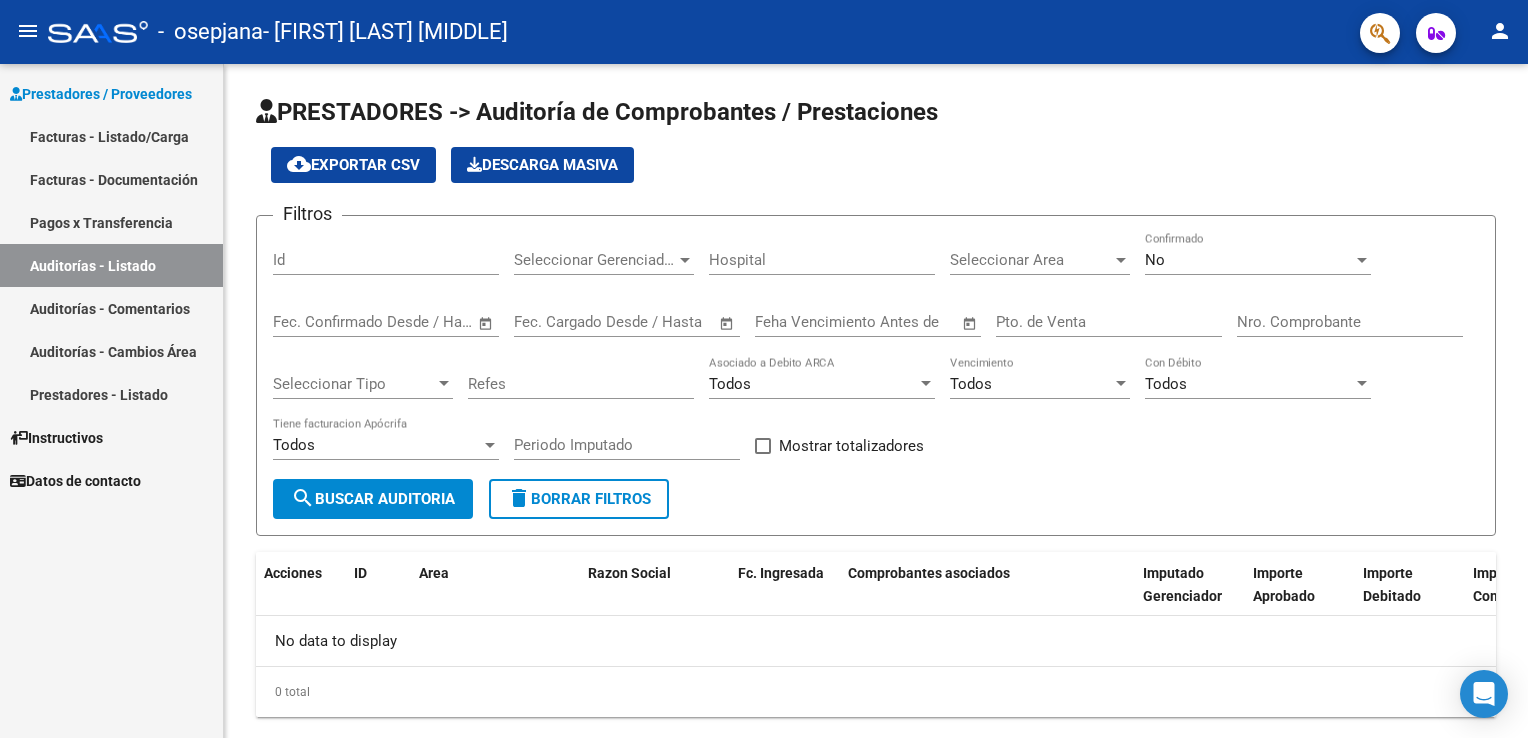 click on "Facturas - Documentación" at bounding box center (111, 179) 